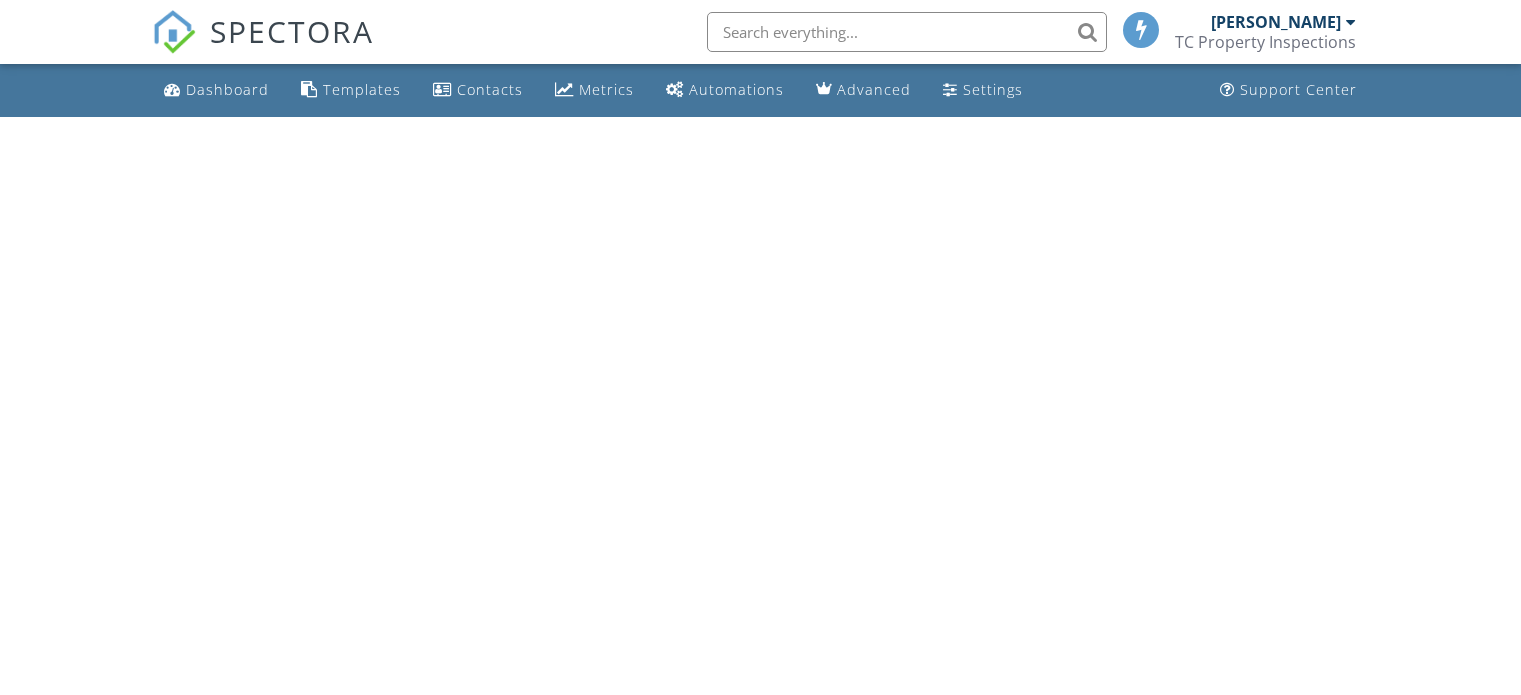 scroll, scrollTop: 0, scrollLeft: 0, axis: both 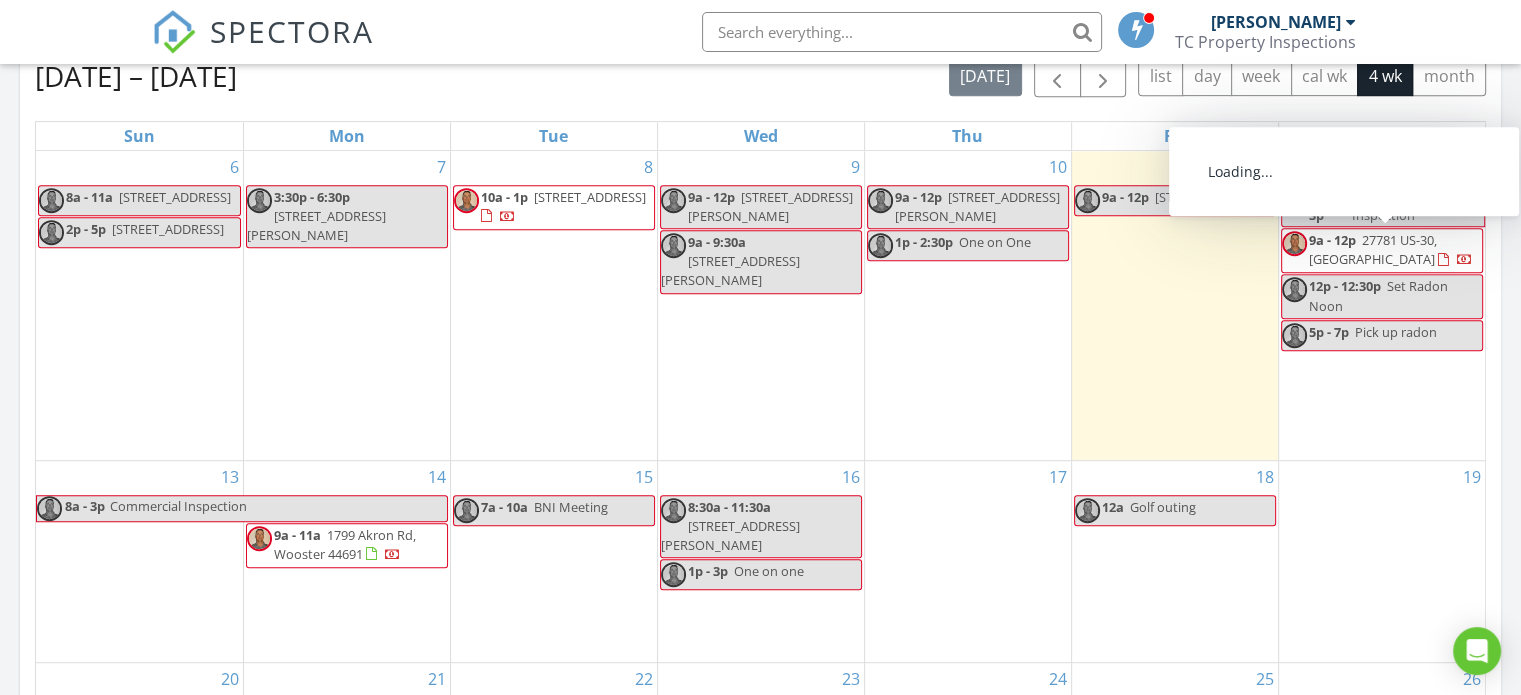 click on "27781 US-30, Kensington 44427" at bounding box center (1373, 249) 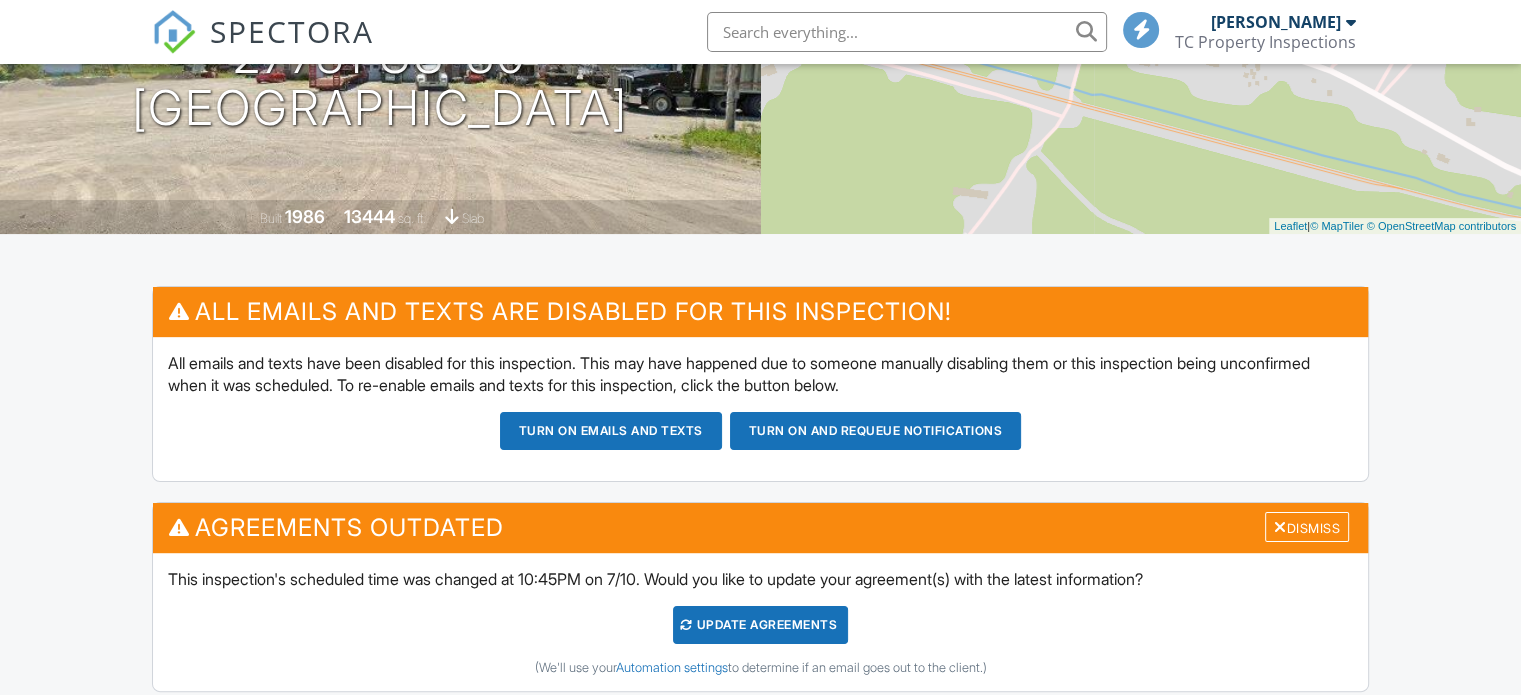 scroll, scrollTop: 500, scrollLeft: 0, axis: vertical 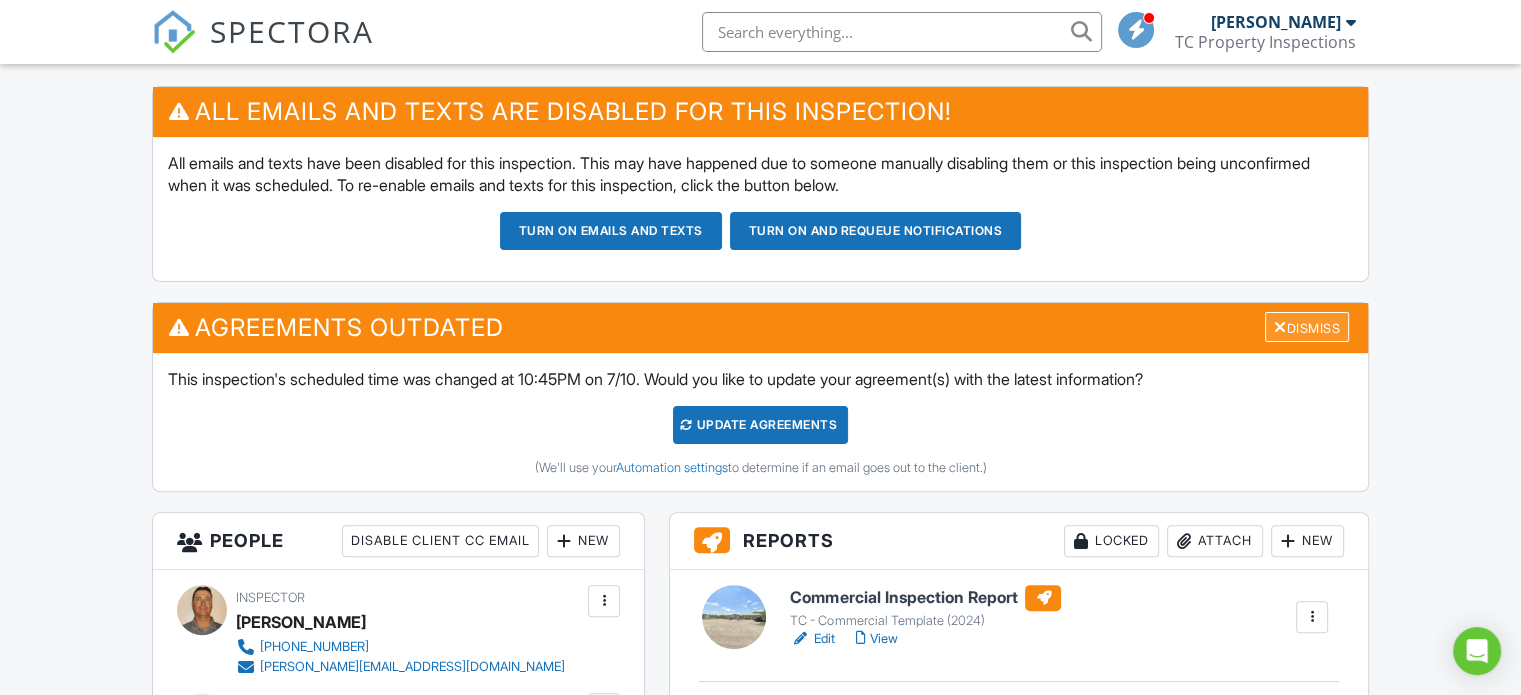 click on "Dismiss" at bounding box center [1307, 327] 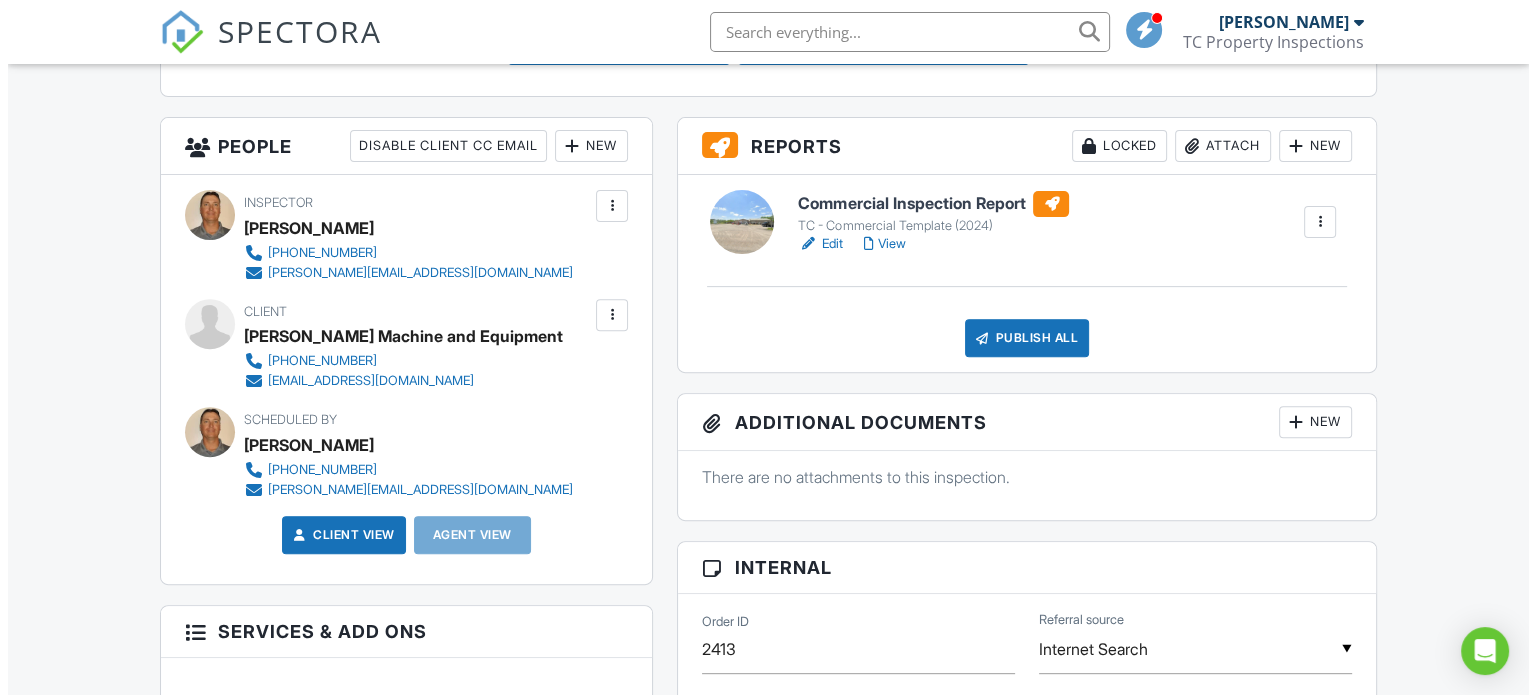 scroll, scrollTop: 700, scrollLeft: 0, axis: vertical 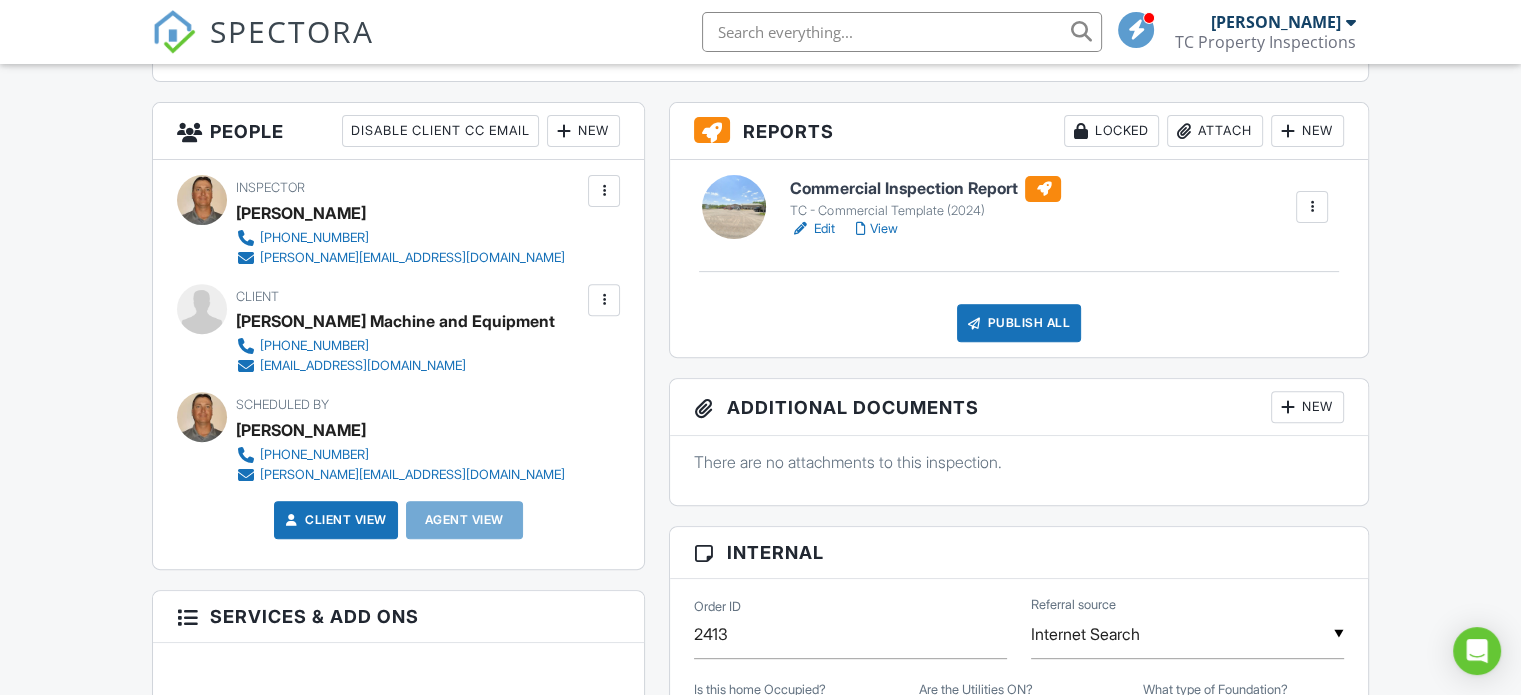 click on "New" at bounding box center (1307, 131) 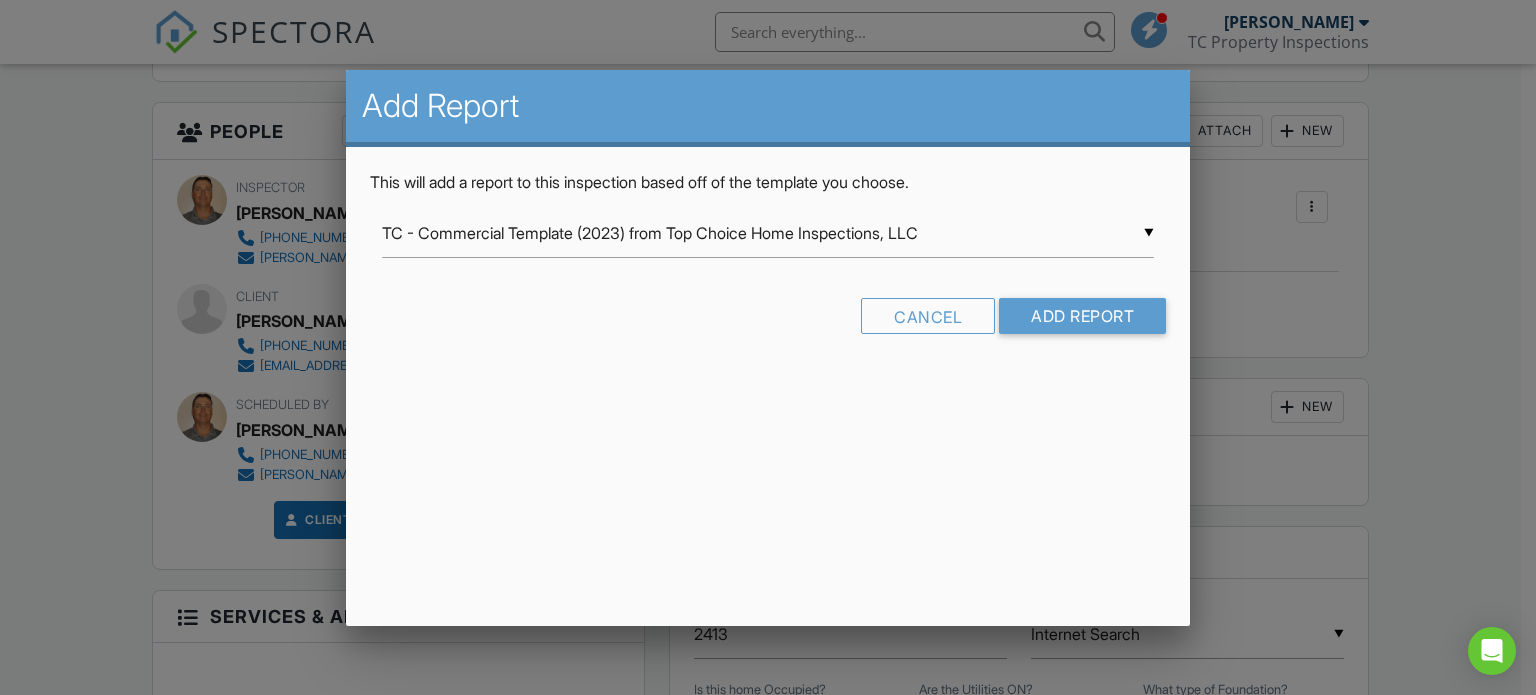 click on "▼ TC - Commercial Template (2023) from Top Choice Home Inspections, LLC TC - Commercial Template (2023) from Top Choice Home Inspections, LLC TOP CHOICE - Infrared survey TOP CHOICE - Mold Inspection Asbestos Survey CCPIA Template from Certified Commercial Property Inspectors Association InterNACHI Narrative Library 1.9: Residential from Kenton Shepard Kenton's Commercial Copy NPMA-33 (Original) INL Commercial Narrative Library (Updated) from Kenton Shepard (Safe Copy) CCPIA Template from Certified Commercial Property Inspectors Association (Safety Copy) INL Commercial Master for Spectora from Kenton Shepard TC- CCPIA - 2025 TC - CCPIA COMMERCIAL 9-13-24 TC - Commercial Template (2024) TC - Sewer Lateral Inspection TOP CHOICE - Private Well System Inspection TOP CHOICE Residential 10/19/2023 TC - Commercial Template (2023) from Top Choice Home Inspections, LLC
TOP CHOICE - Infrared survey
TOP CHOICE - Mold Inspection
Asbestos Survey
InterNACHI Narrative Library 1.9: Residential from Kenton Shepard" at bounding box center (768, 233) 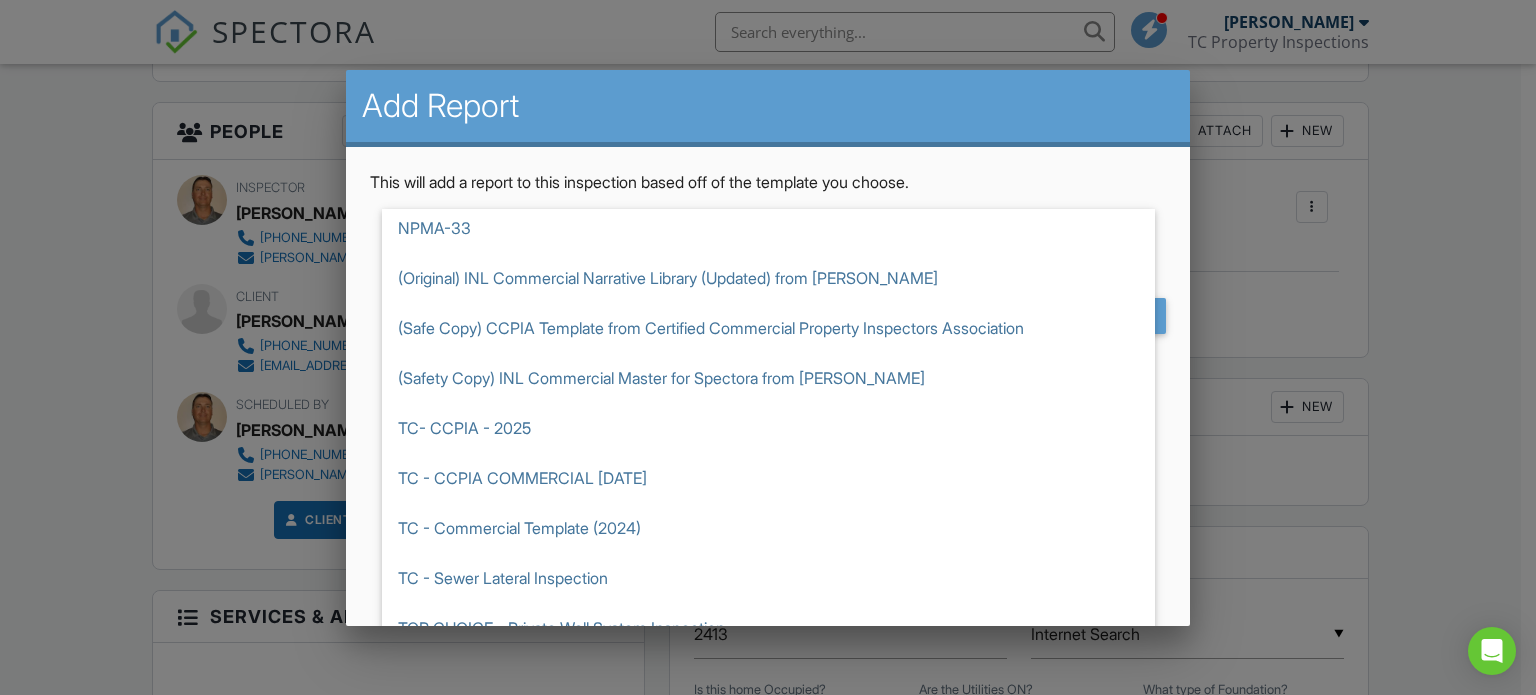 scroll, scrollTop: 363, scrollLeft: 0, axis: vertical 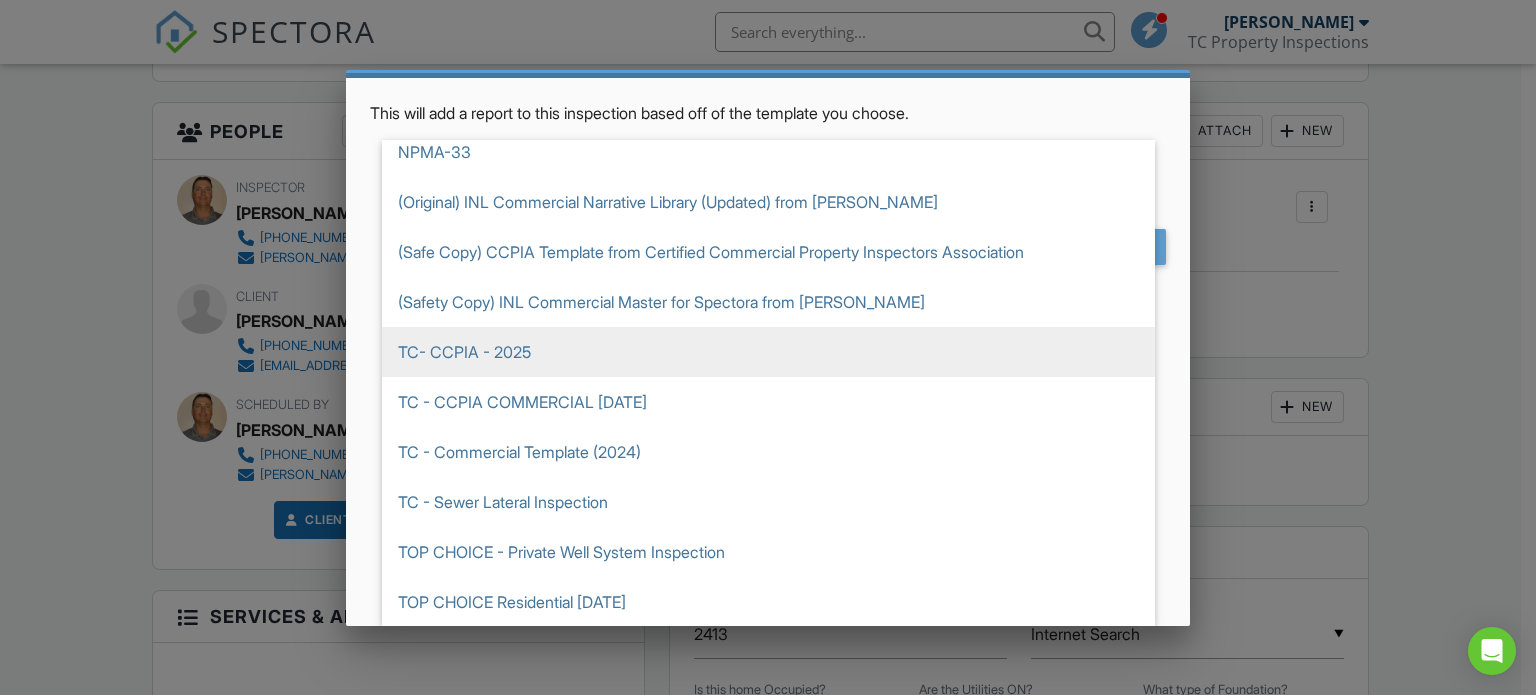 click on "TC- CCPIA - 2025" at bounding box center [768, 352] 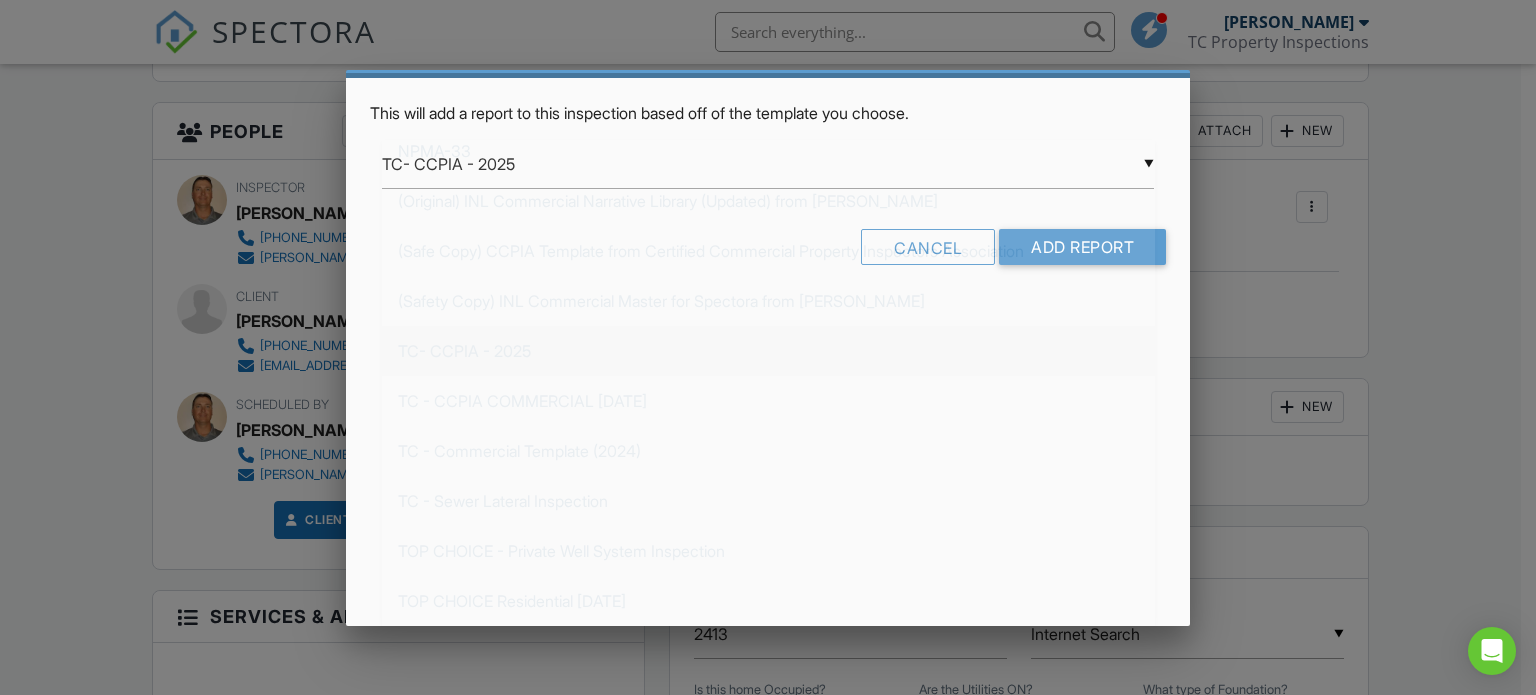 scroll, scrollTop: 0, scrollLeft: 0, axis: both 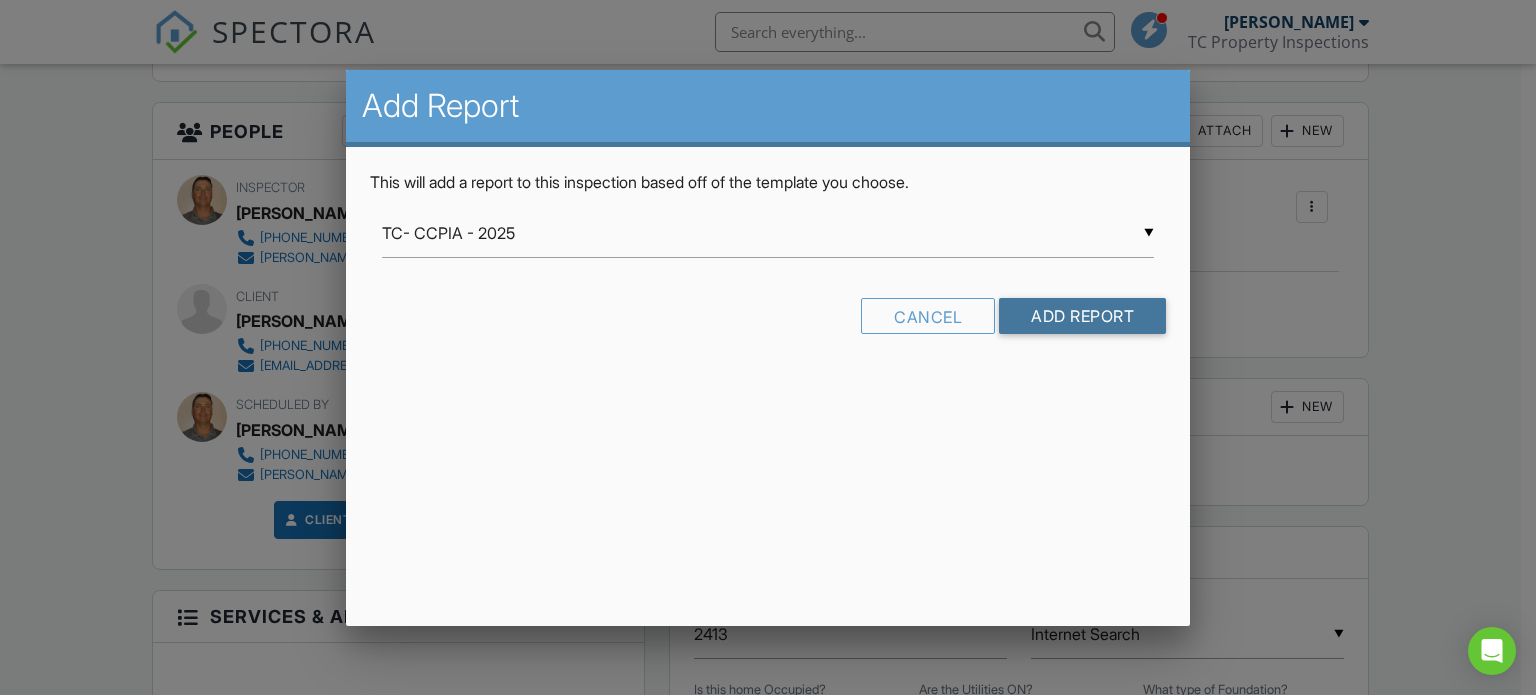 click on "Add Report" at bounding box center (1082, 316) 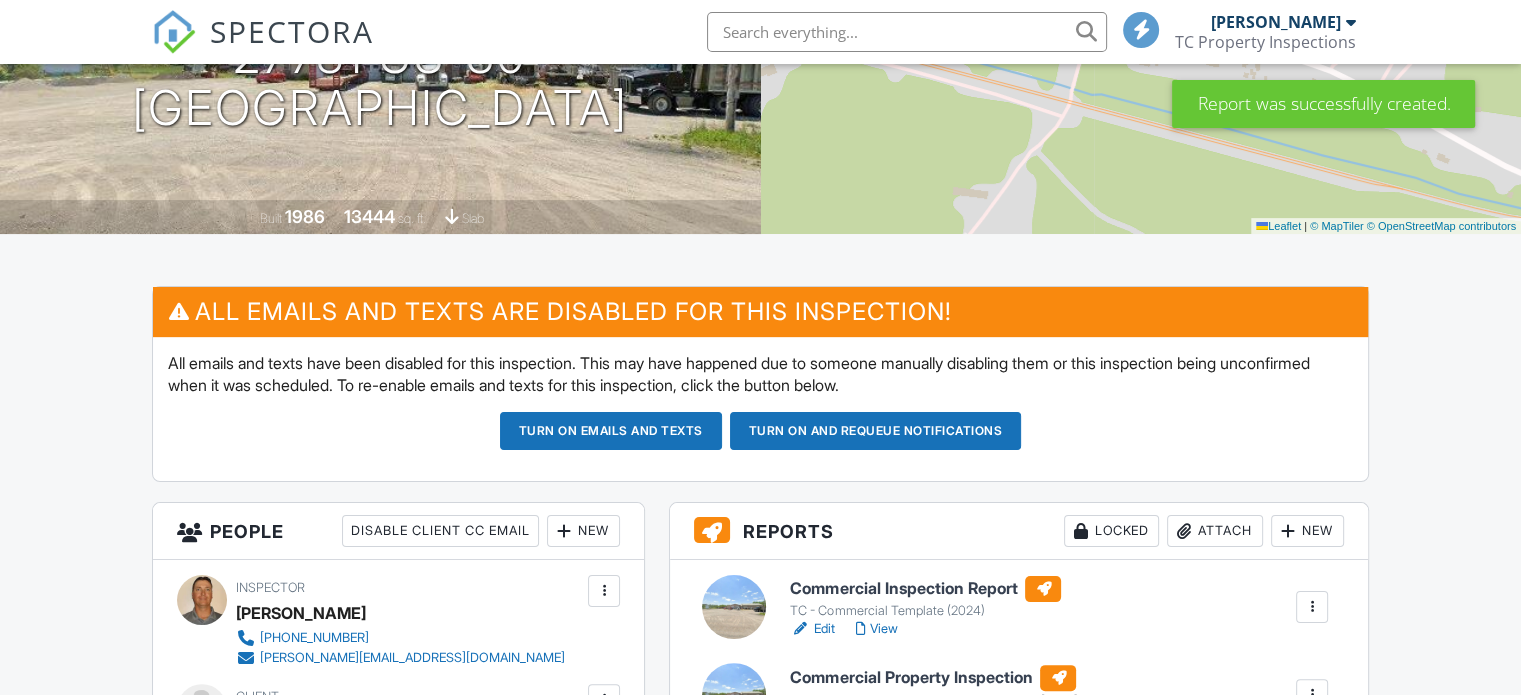 scroll, scrollTop: 600, scrollLeft: 0, axis: vertical 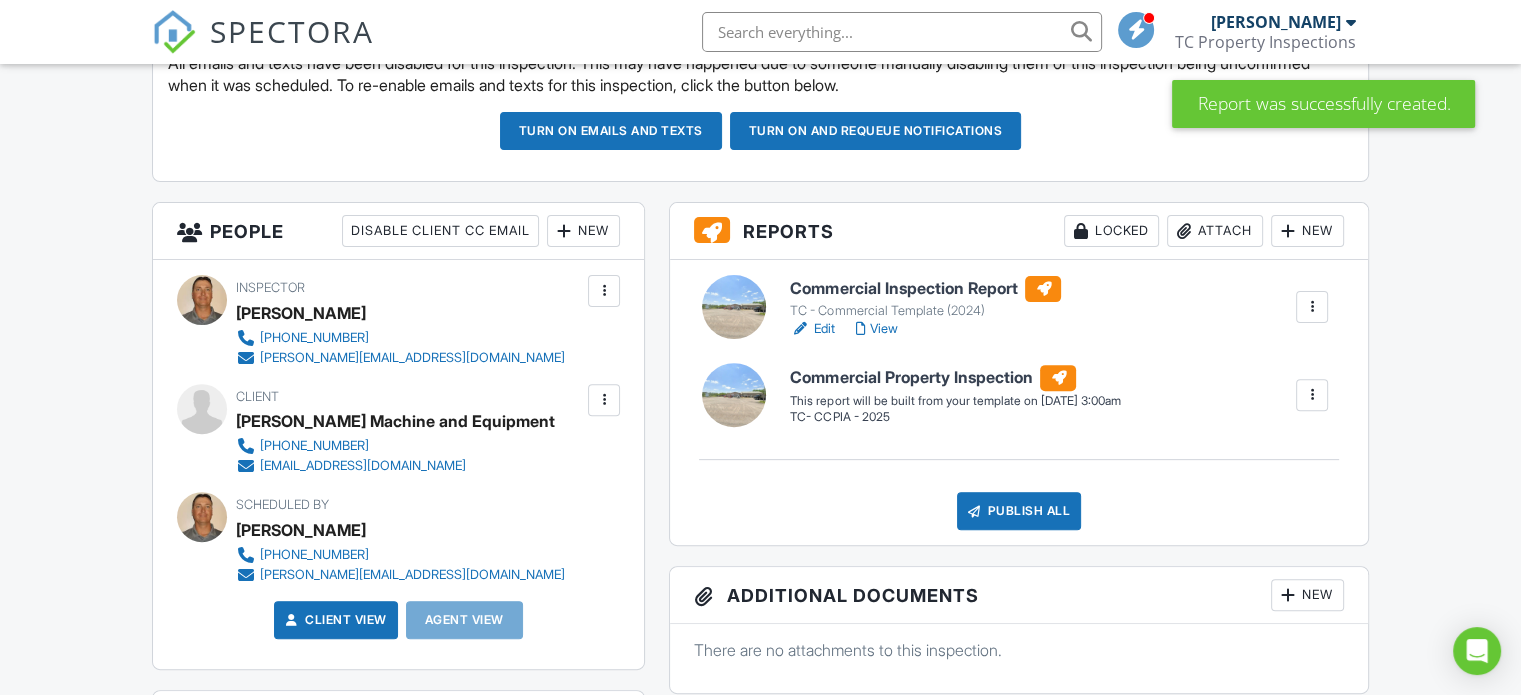click at bounding box center [1312, 395] 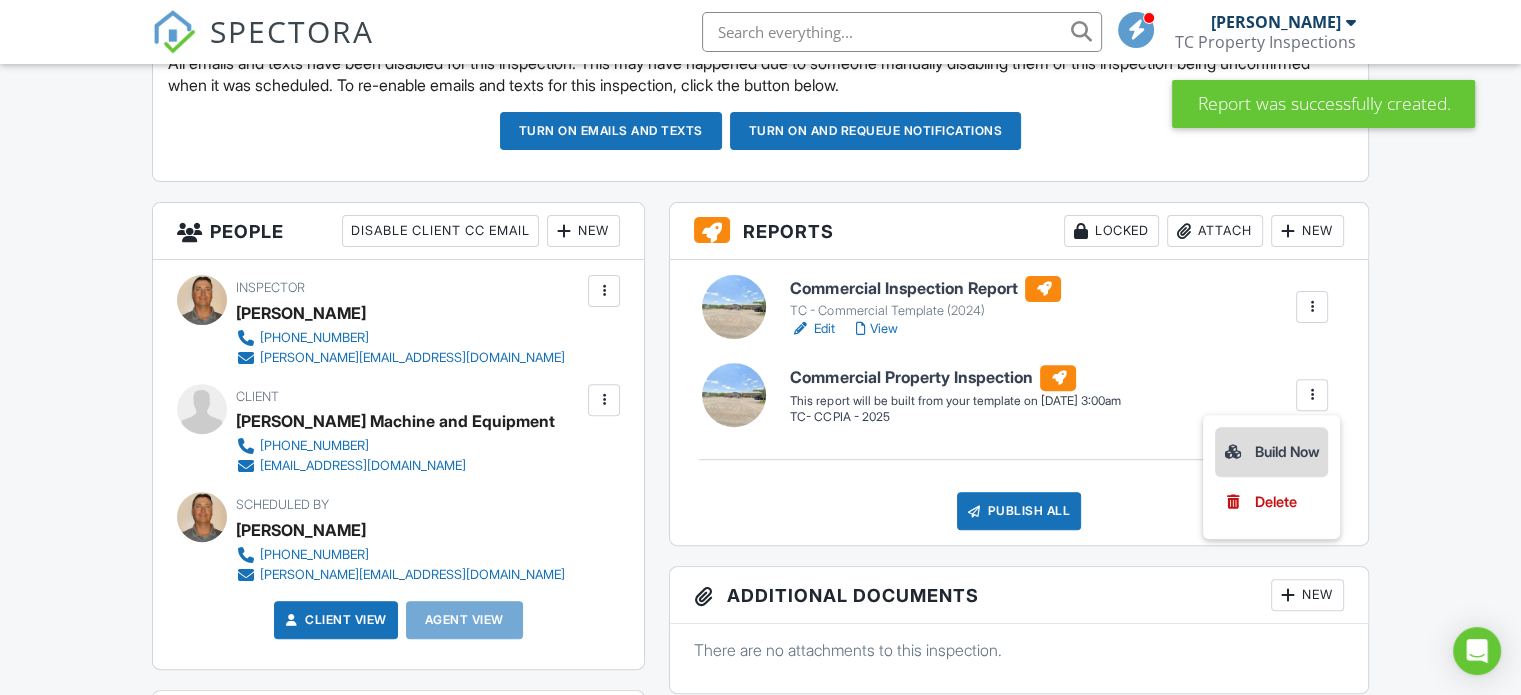 click on "Build Now" at bounding box center [1271, 452] 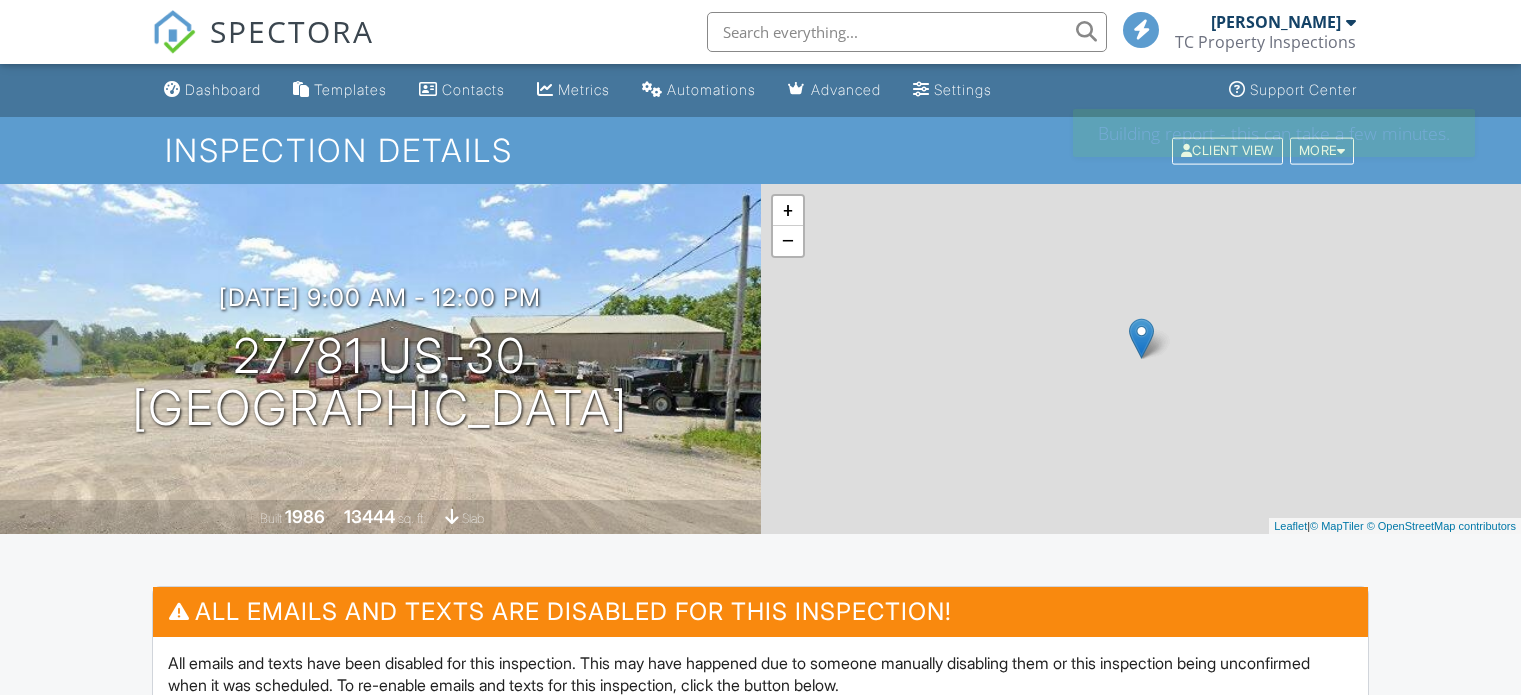 scroll, scrollTop: 0, scrollLeft: 0, axis: both 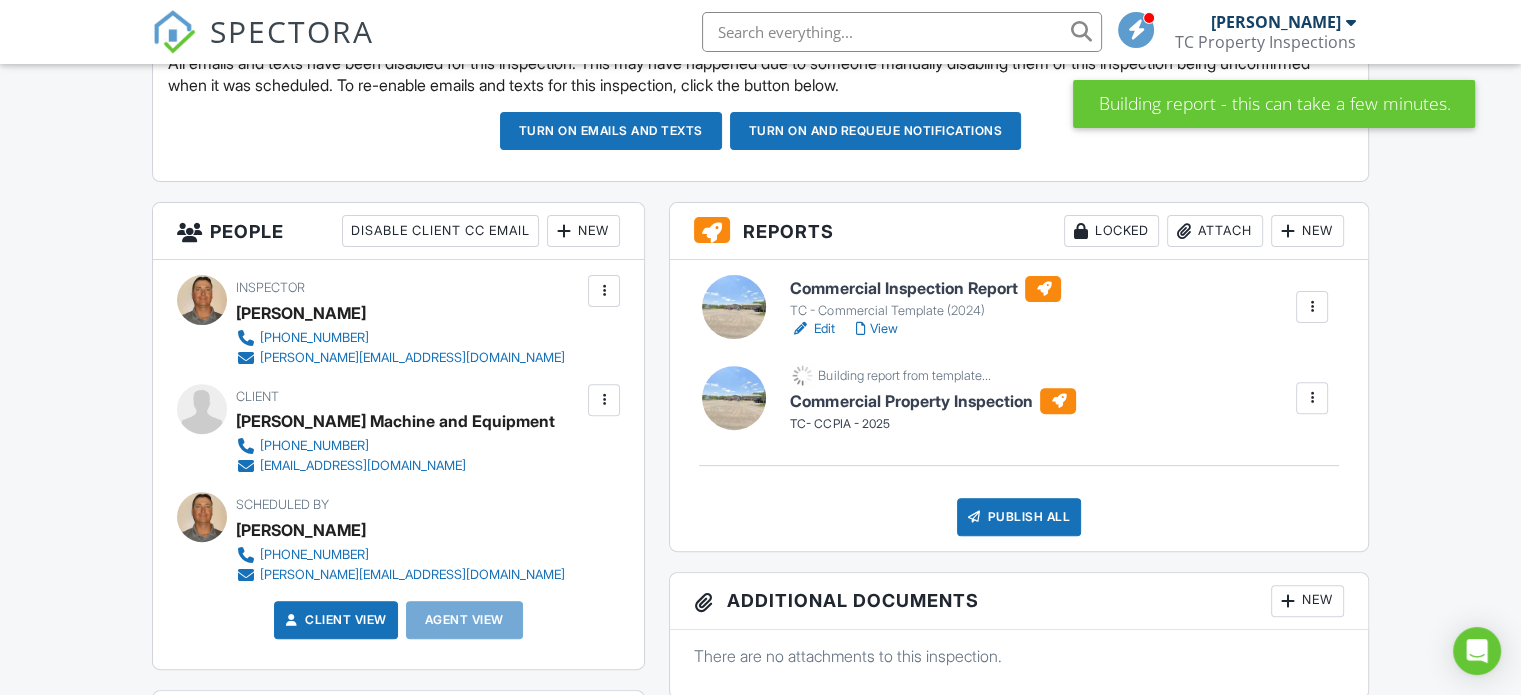 click at bounding box center [1312, 307] 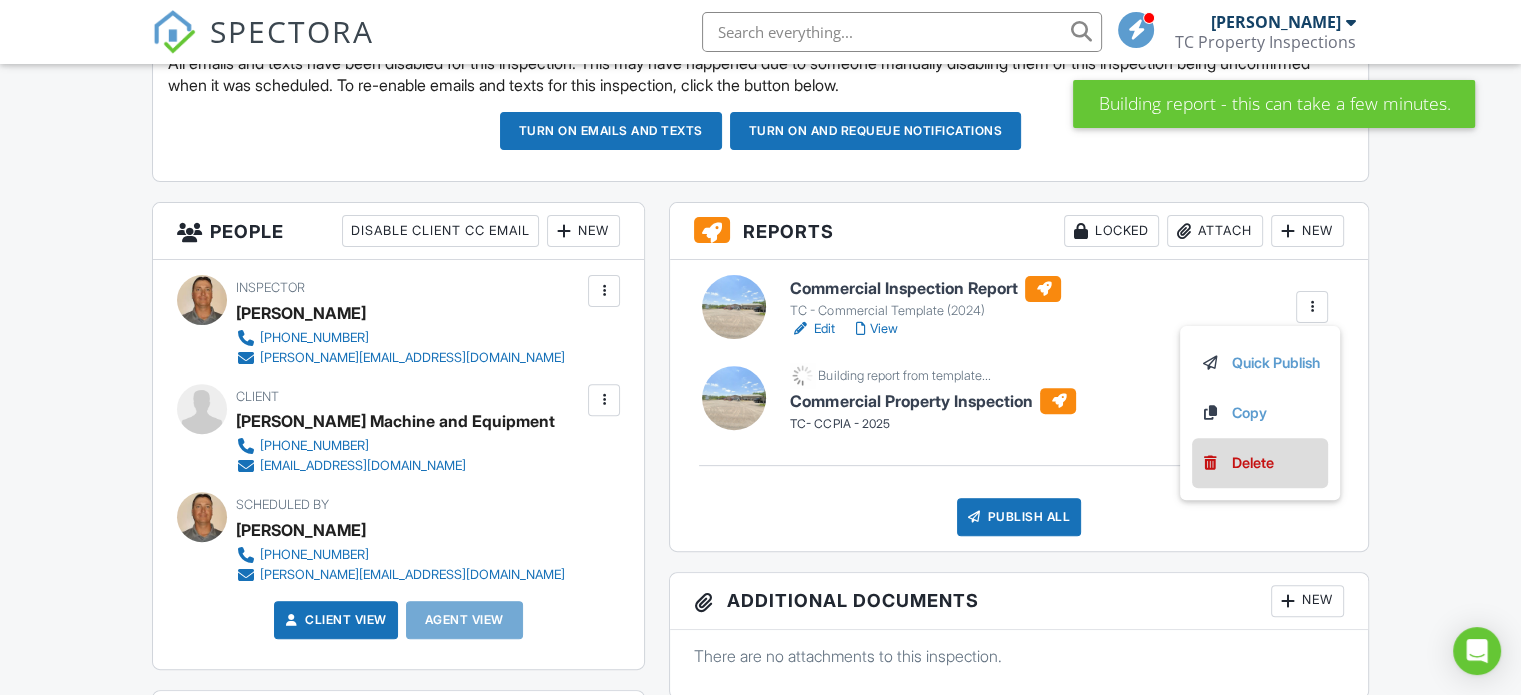 click on "Delete" at bounding box center (1253, 463) 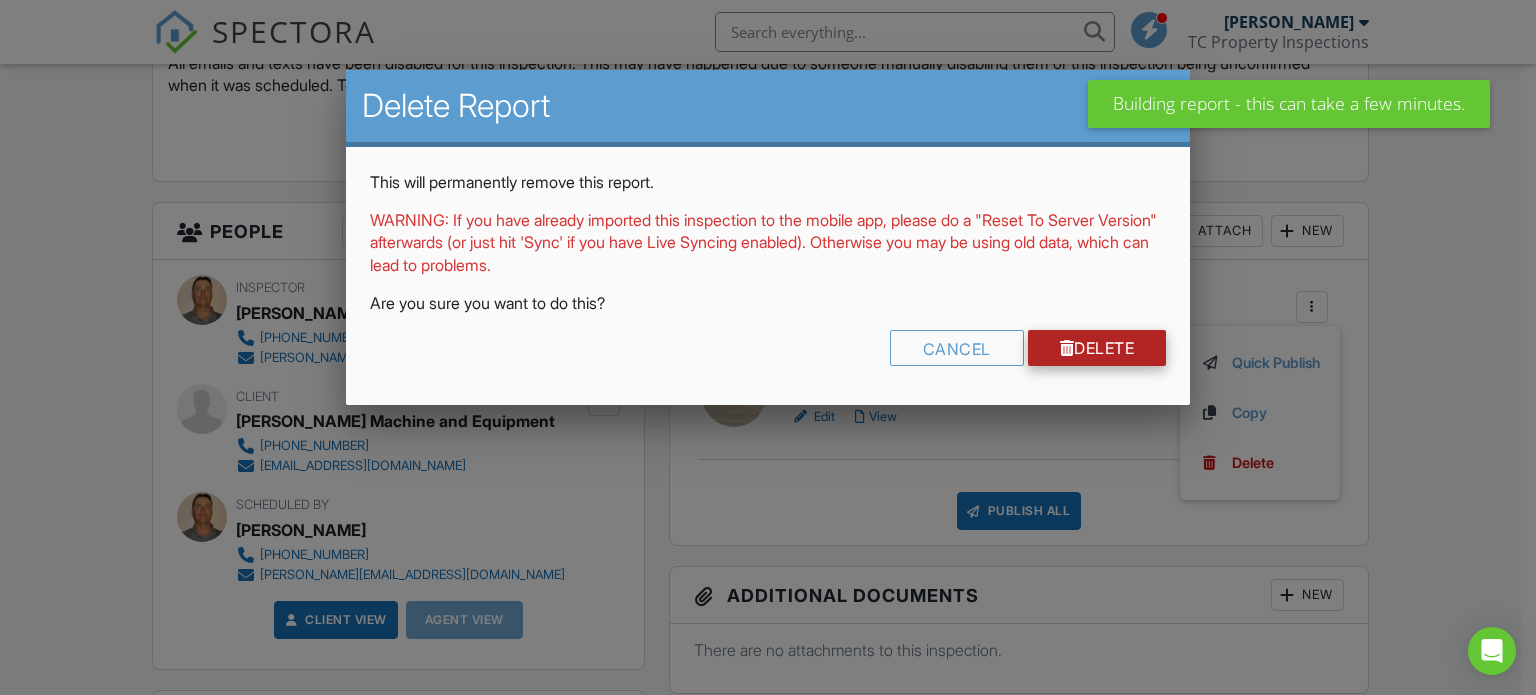 click on "Delete" at bounding box center (1097, 348) 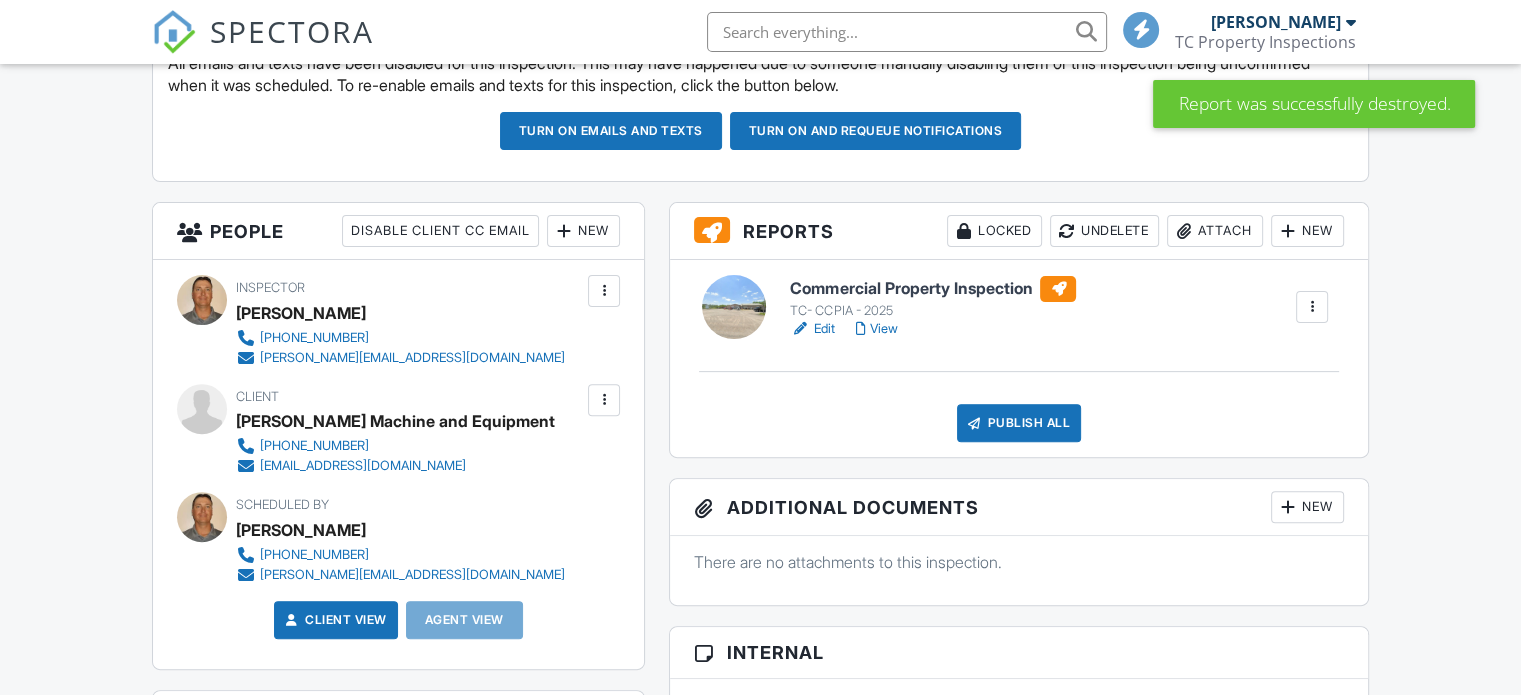 scroll, scrollTop: 600, scrollLeft: 0, axis: vertical 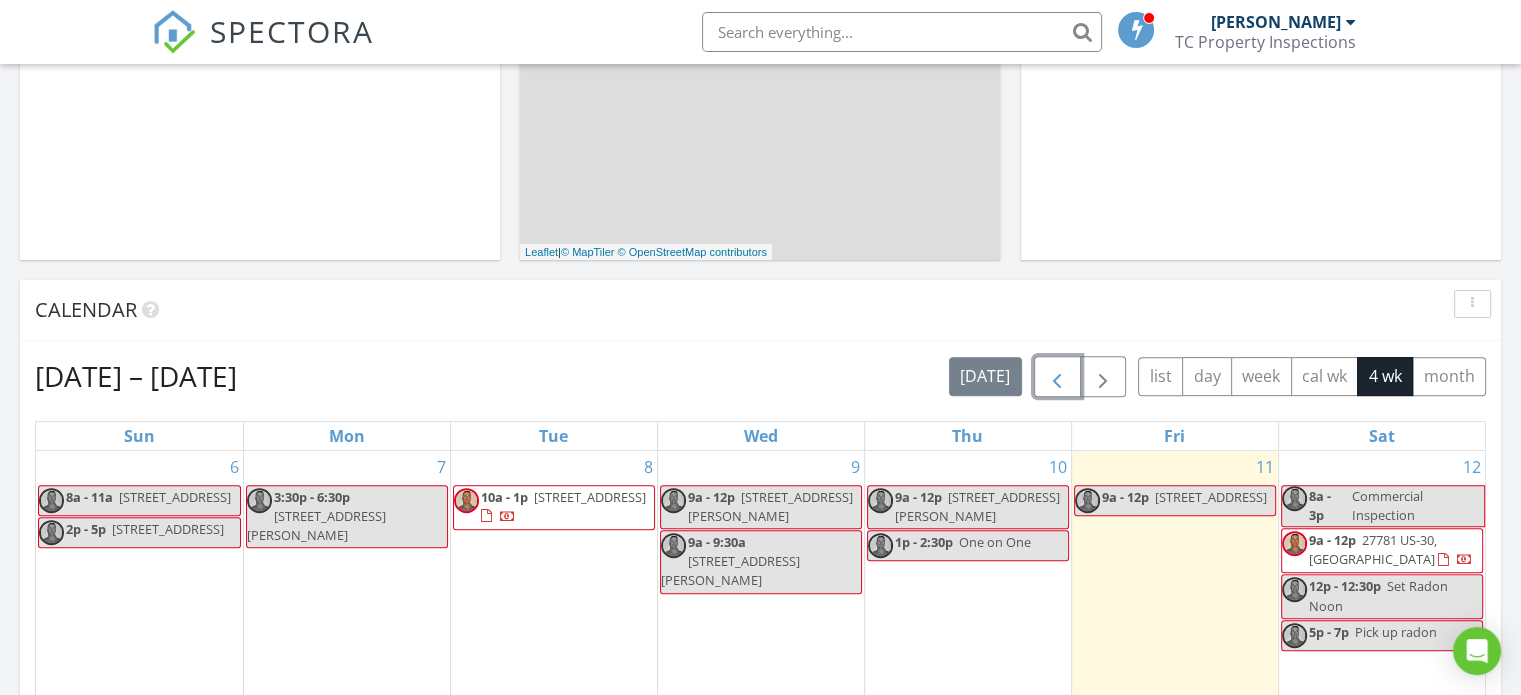 click at bounding box center [1057, 376] 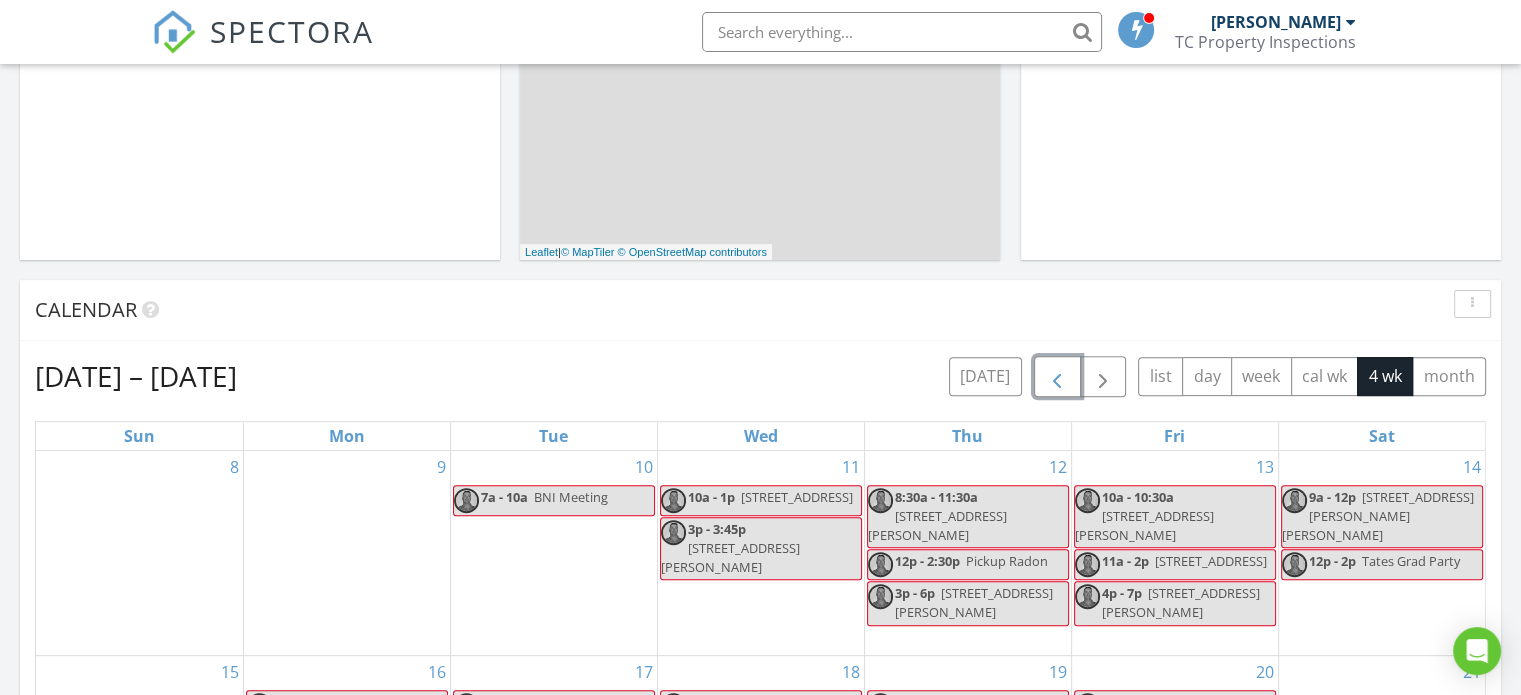click at bounding box center [1057, 377] 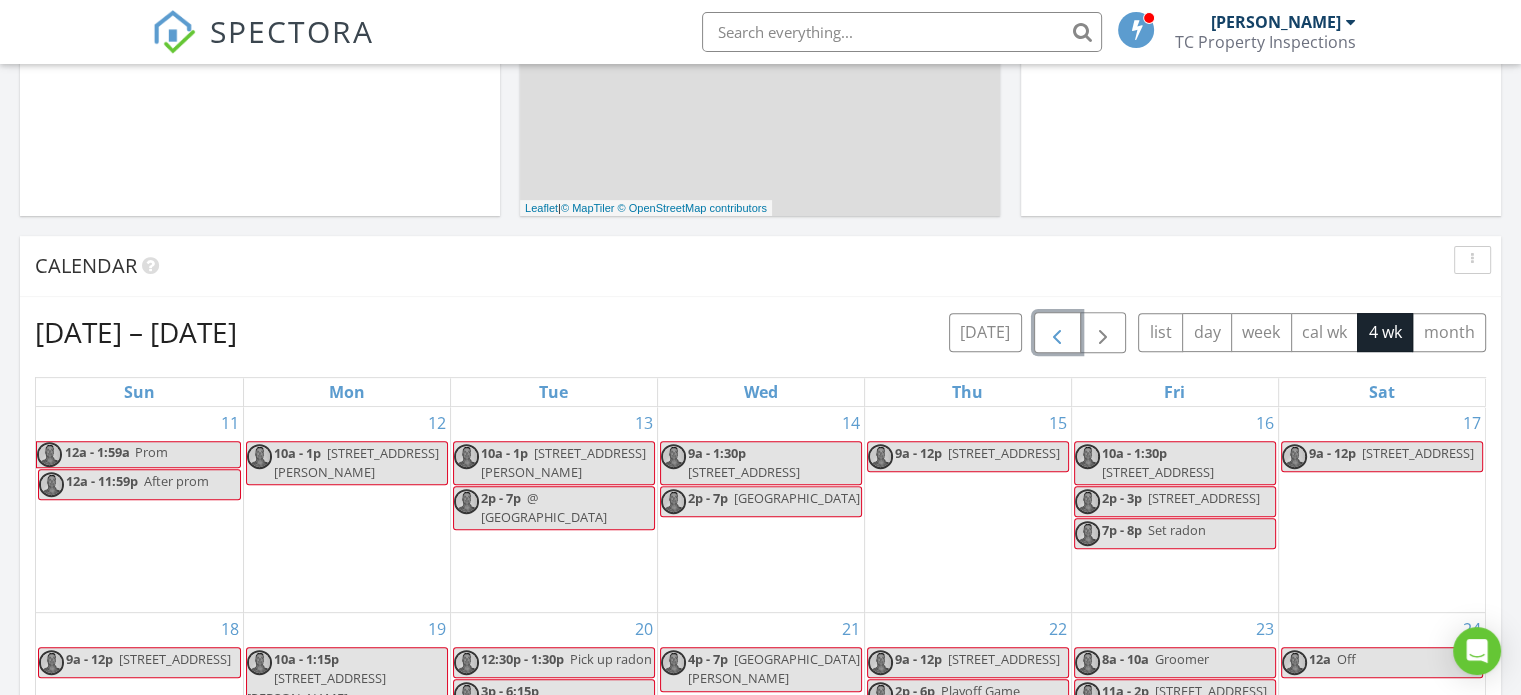 scroll, scrollTop: 900, scrollLeft: 0, axis: vertical 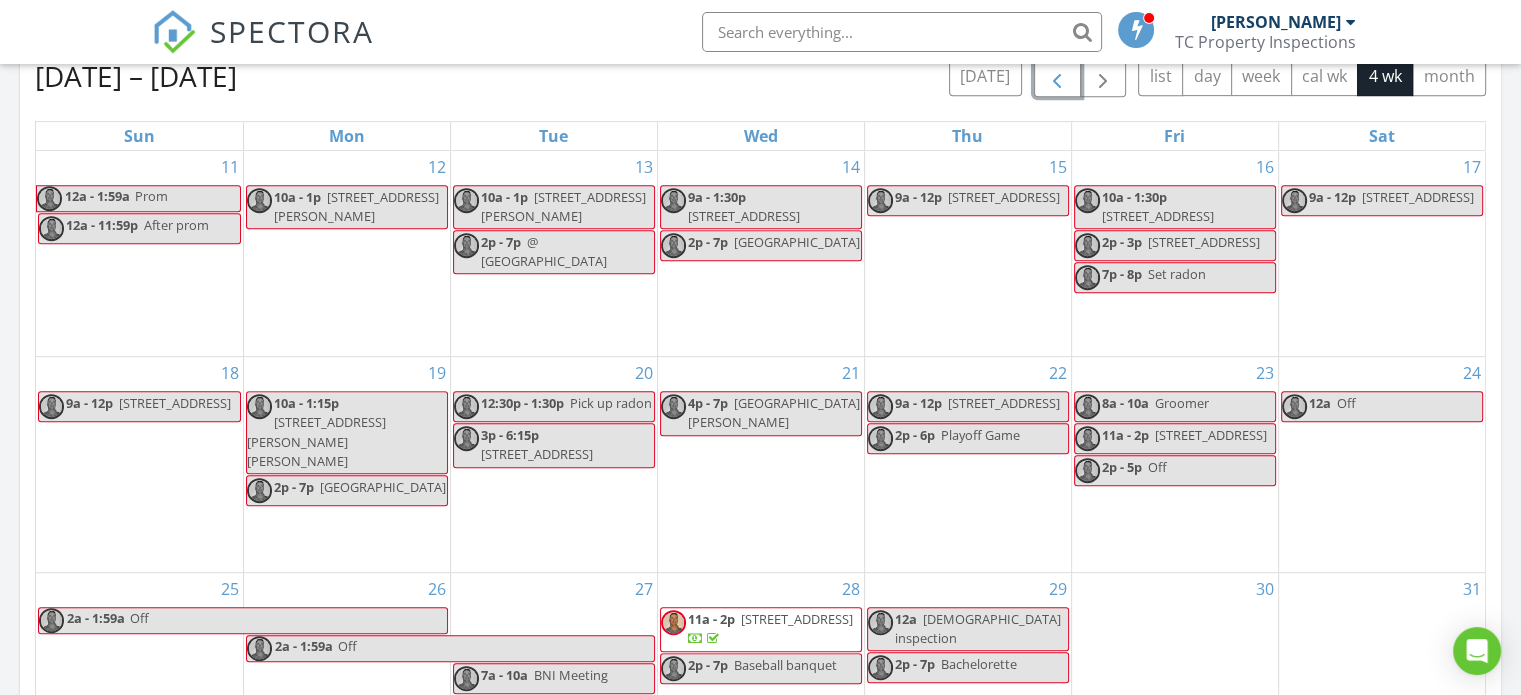 click on "11a - 2p
505 N Lincoln Ave, Alliance 44601" at bounding box center (761, 629) 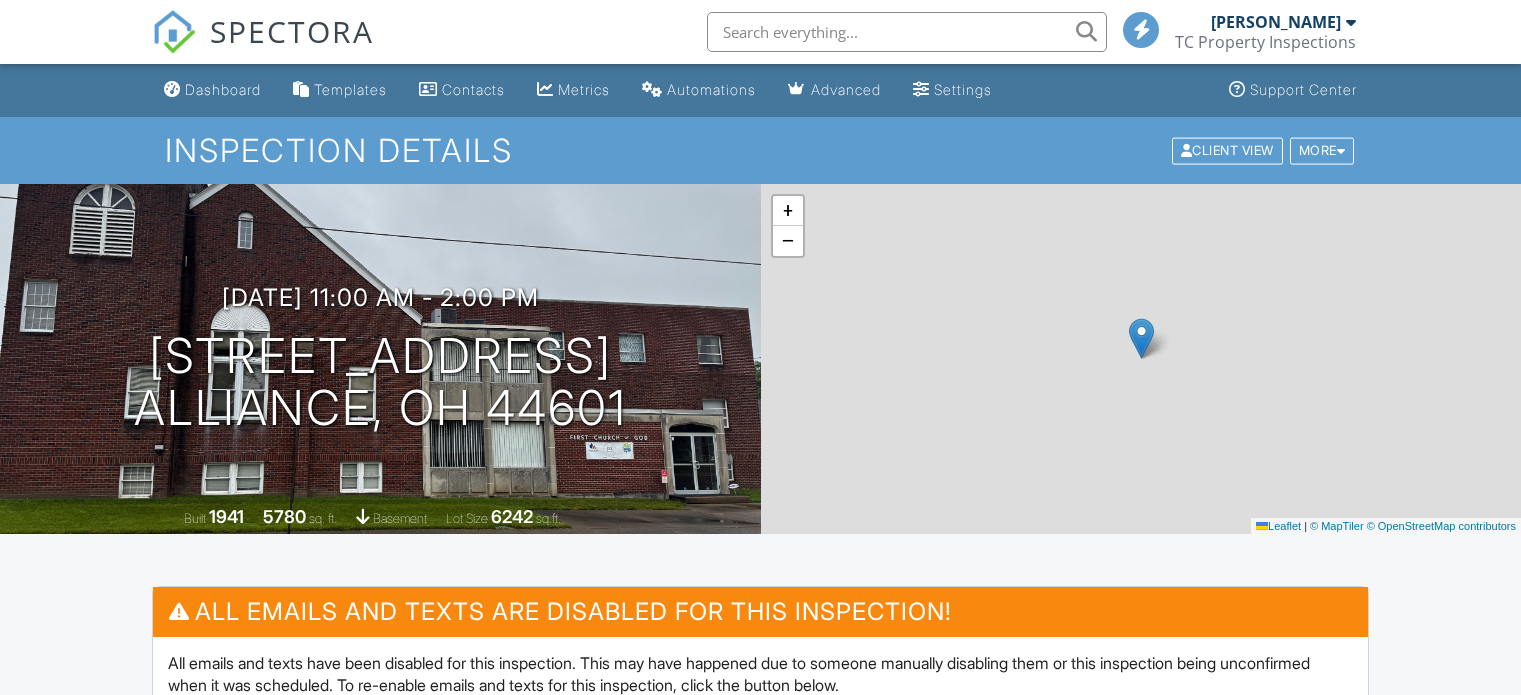 scroll, scrollTop: 454, scrollLeft: 0, axis: vertical 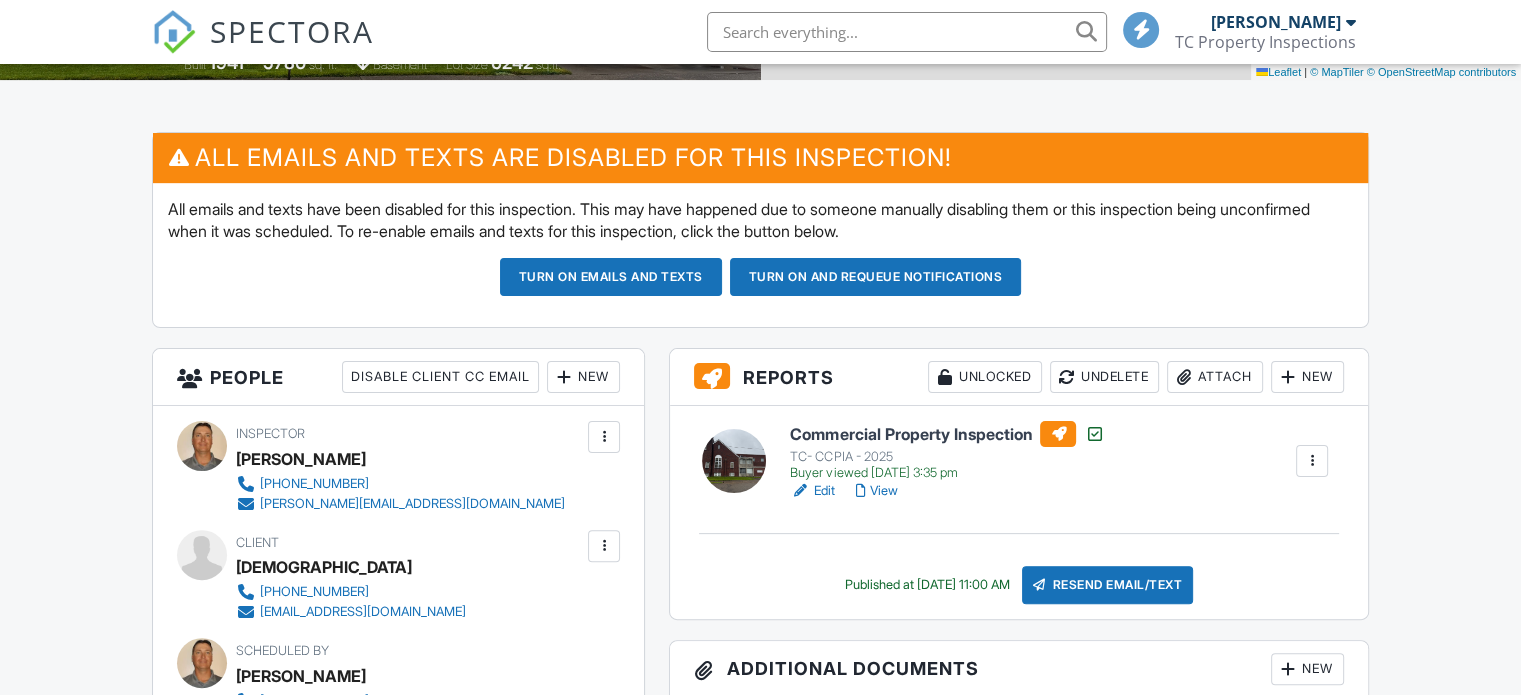 click on "Reports
Unlocked
Undelete
Attach
New" at bounding box center (1019, 377) 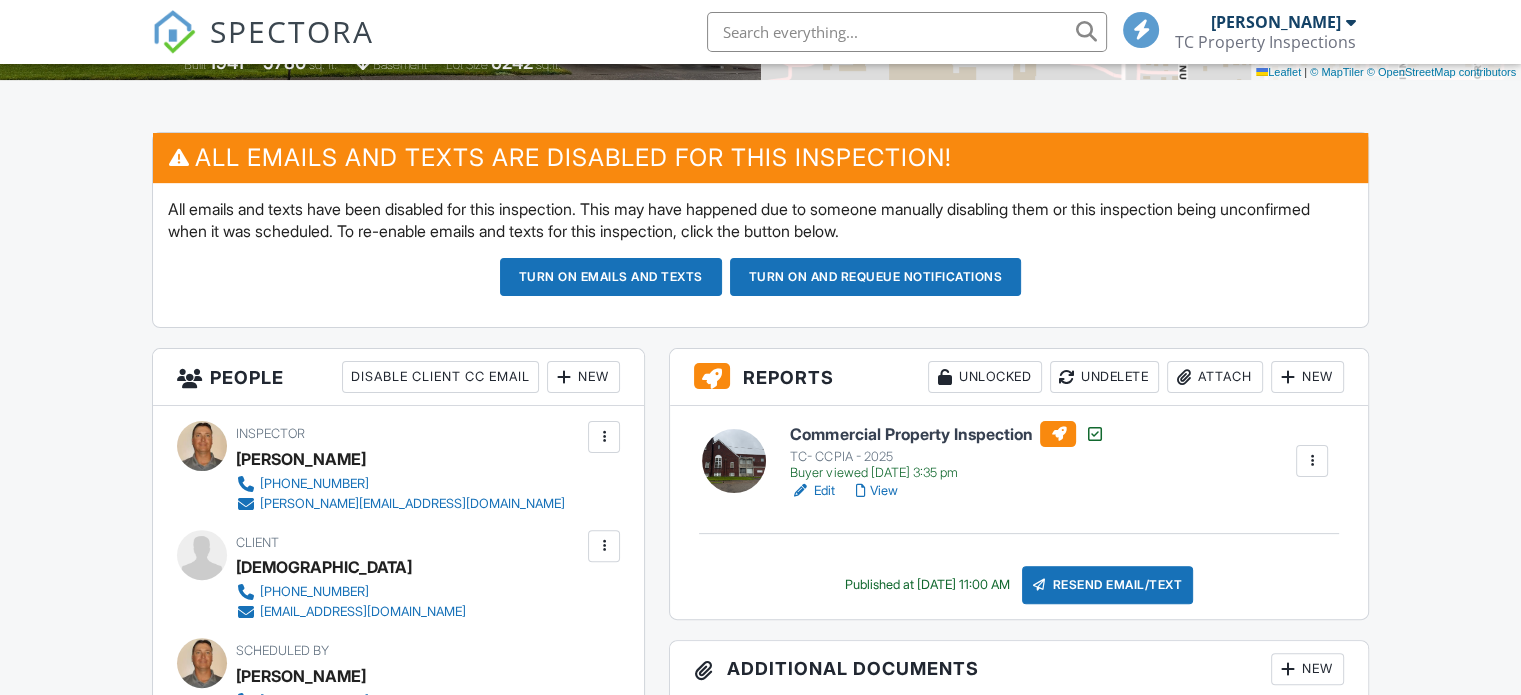 scroll, scrollTop: 600, scrollLeft: 0, axis: vertical 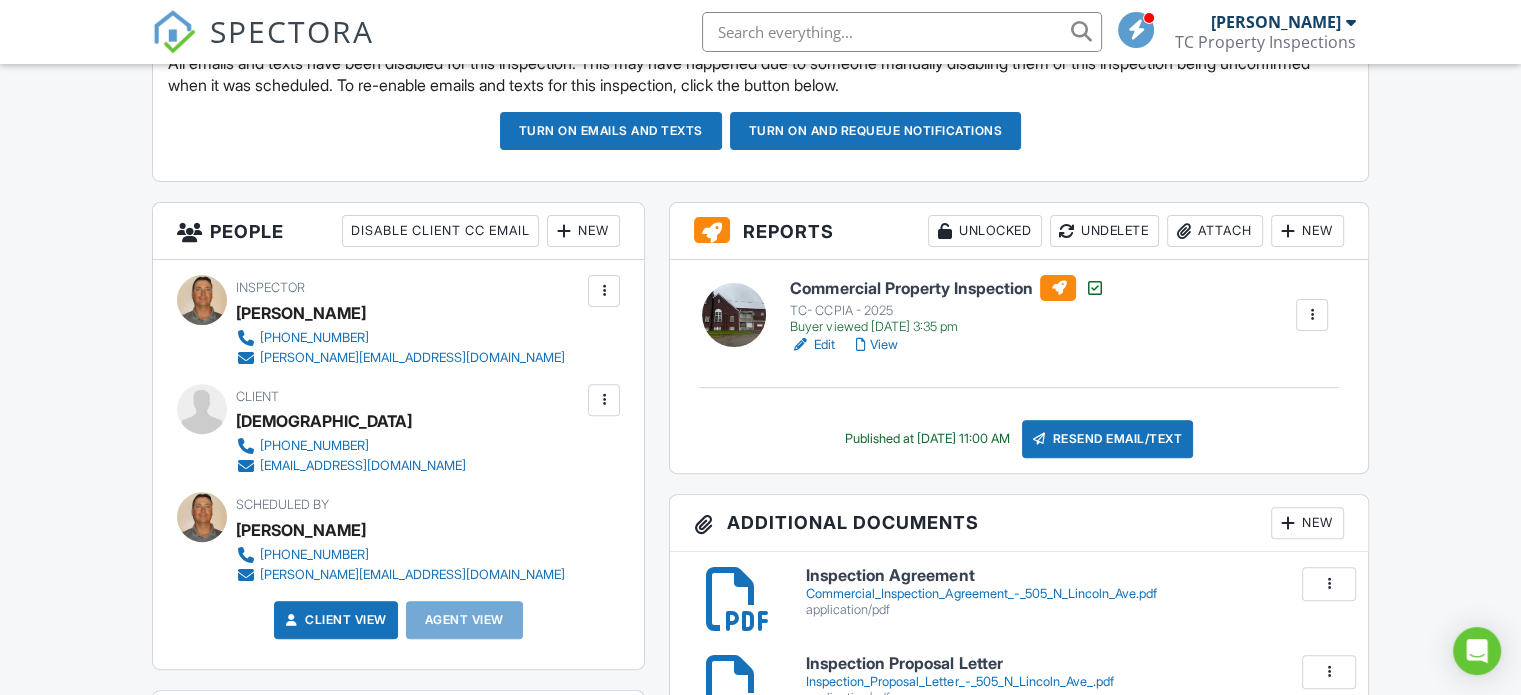 click on "View" at bounding box center [876, 345] 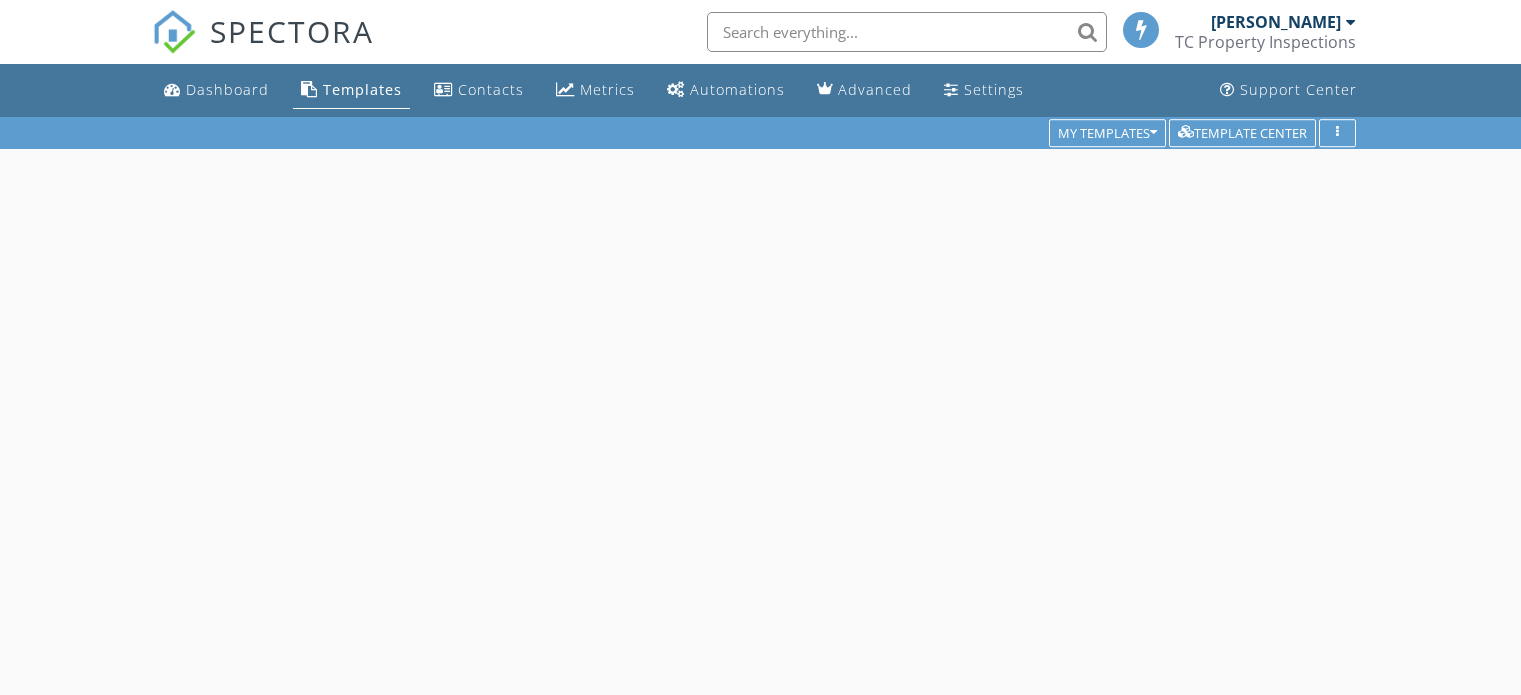 scroll, scrollTop: 0, scrollLeft: 0, axis: both 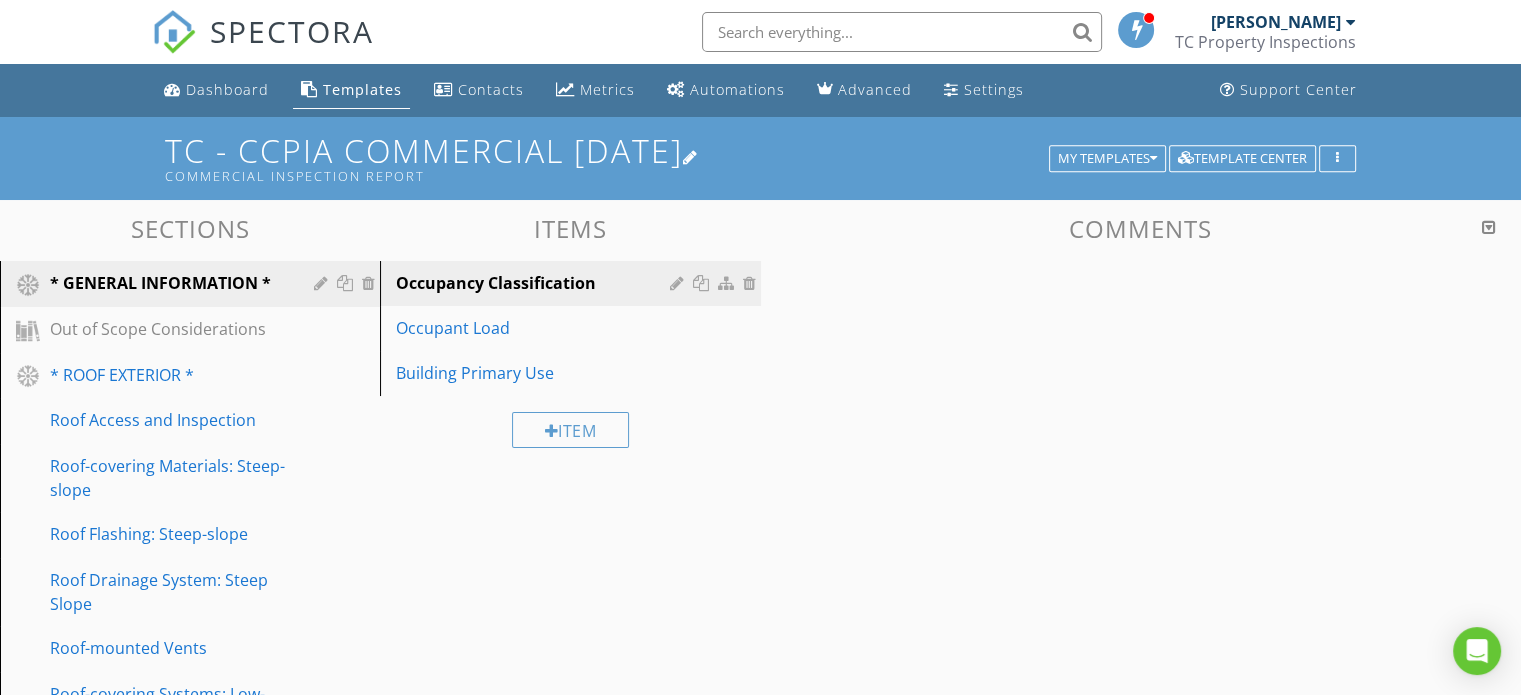 click at bounding box center [691, 157] 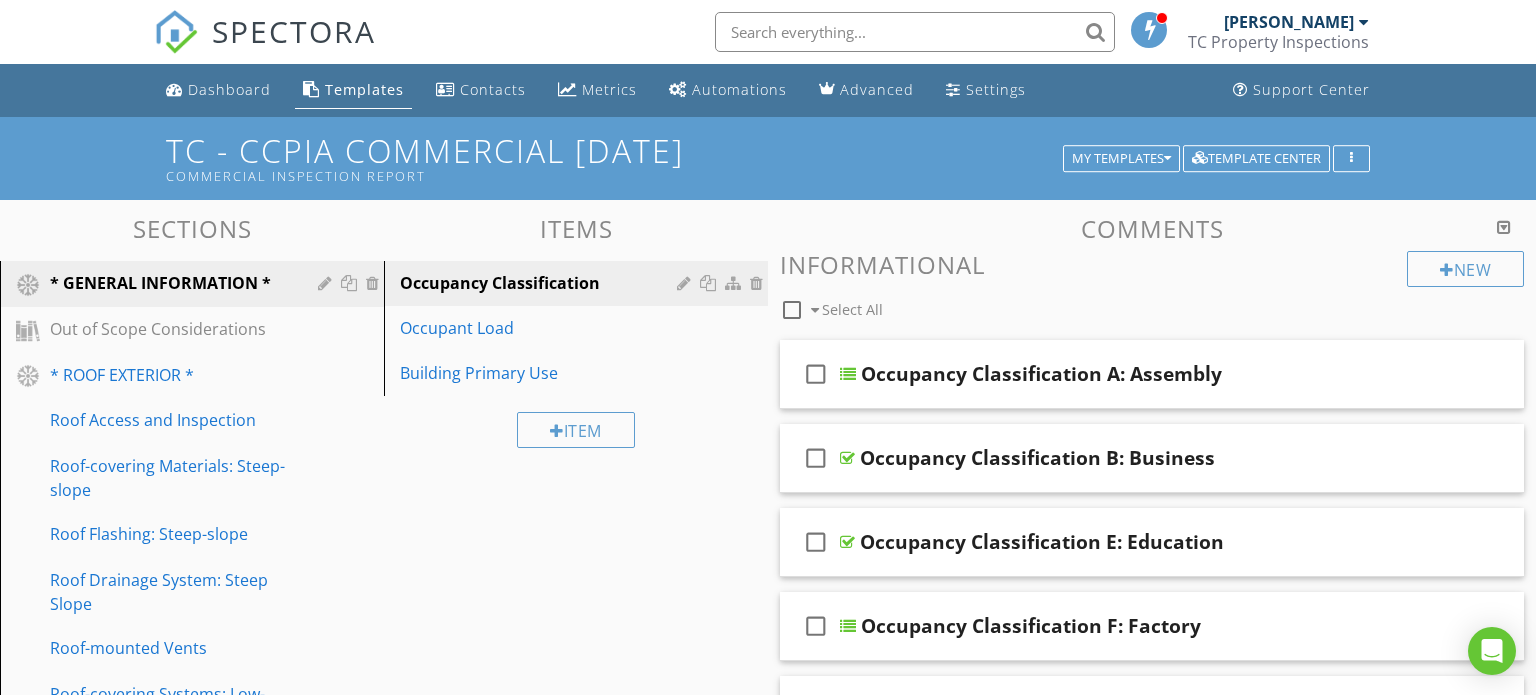 click at bounding box center [768, 347] 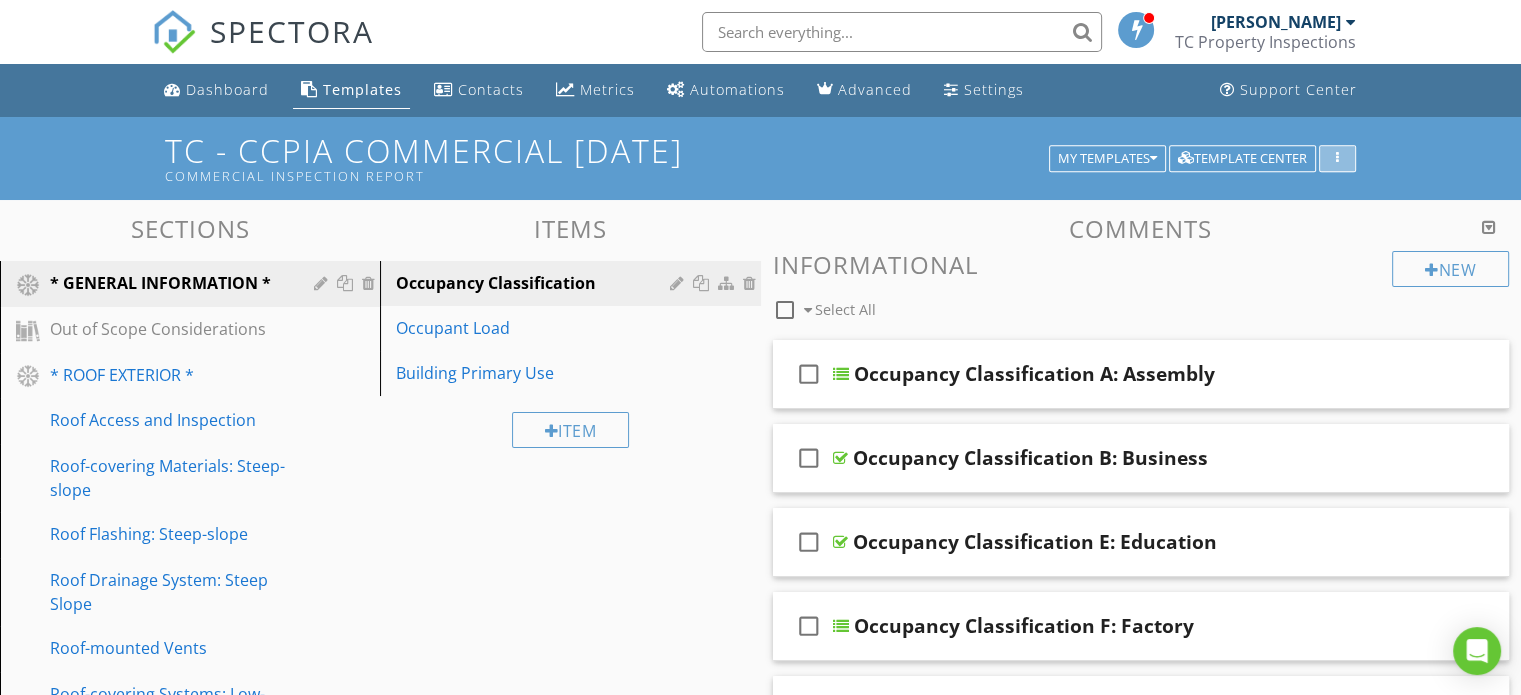 click at bounding box center (1337, 159) 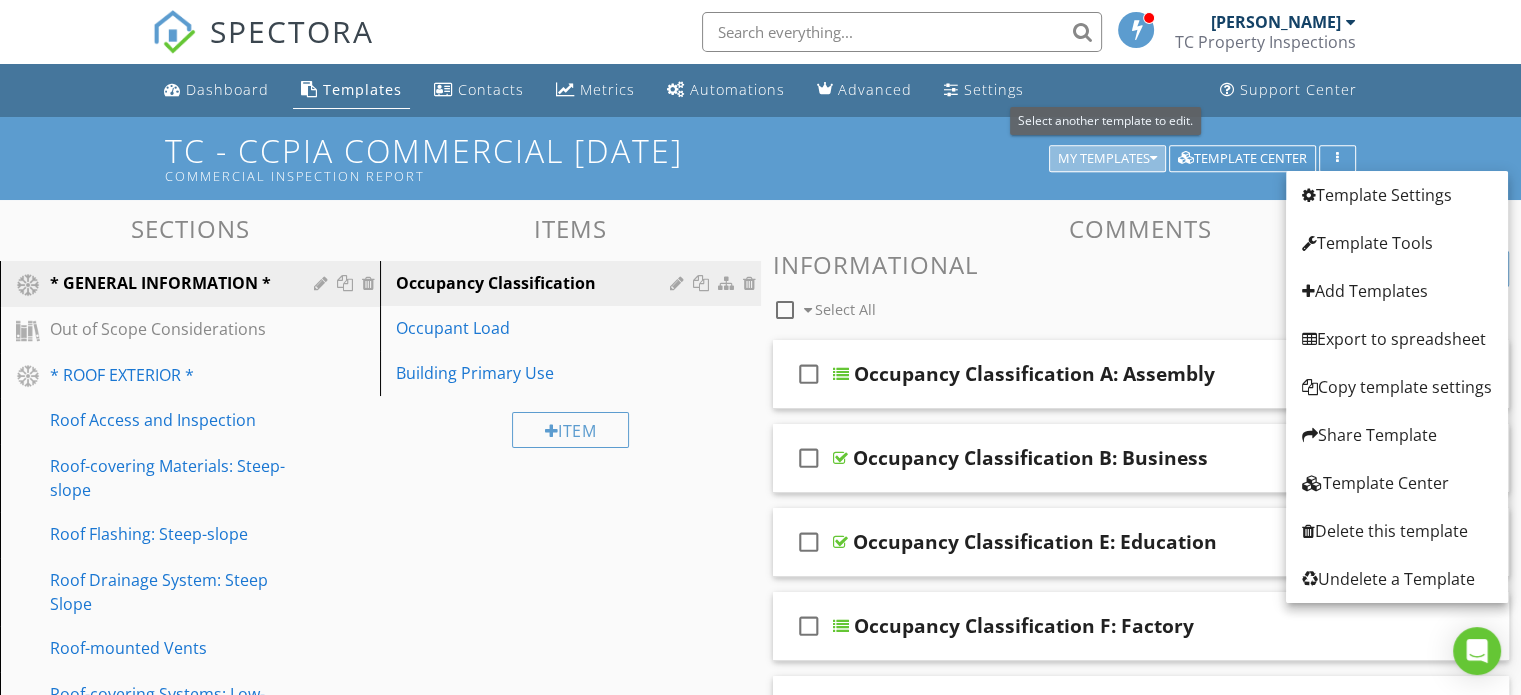 click on "My Templates" at bounding box center [1107, 159] 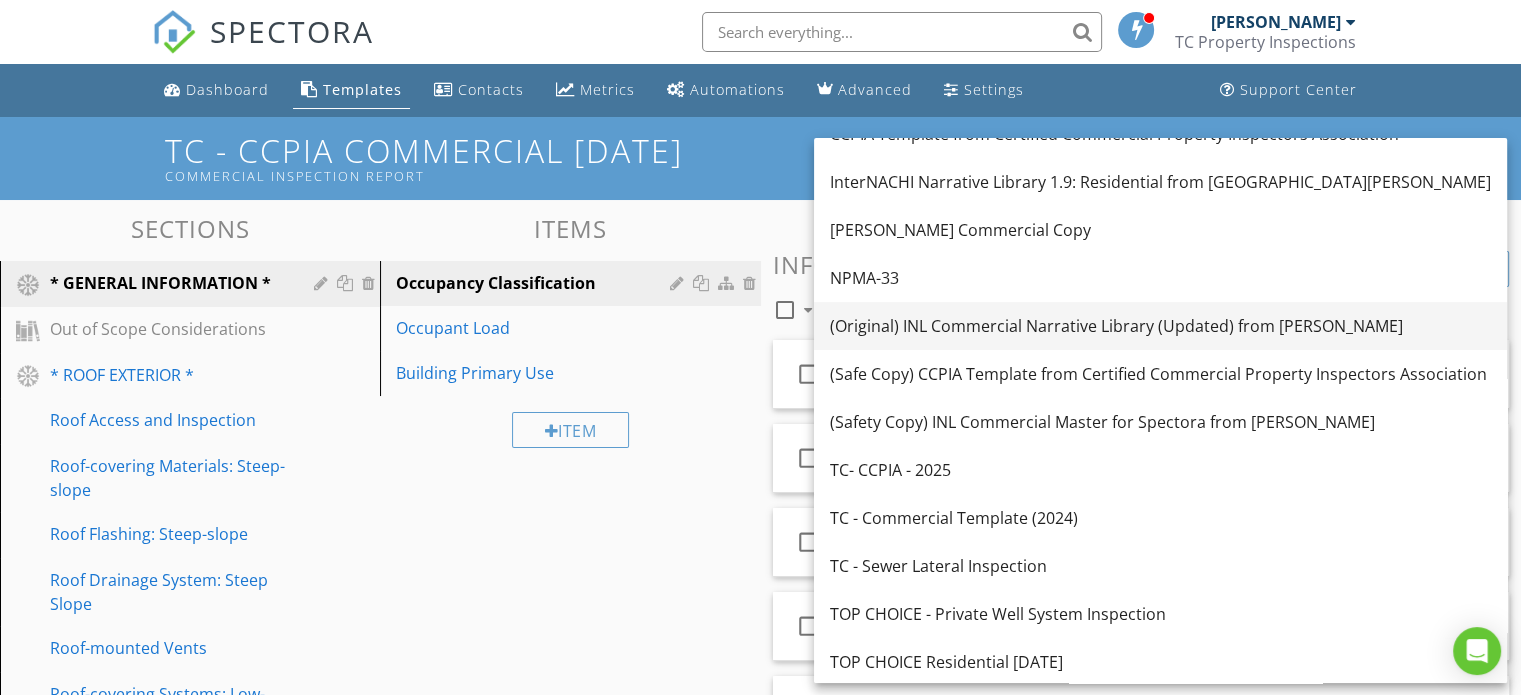scroll, scrollTop: 270, scrollLeft: 0, axis: vertical 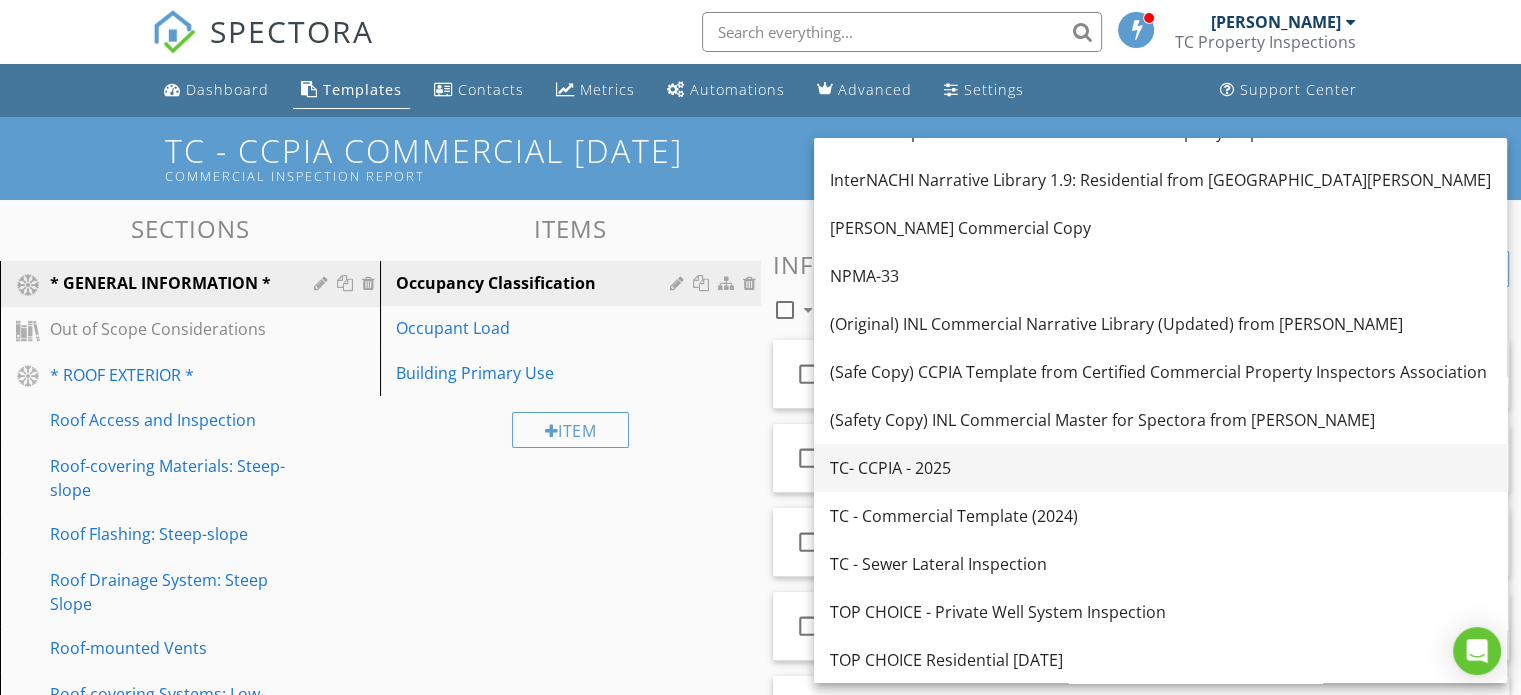 click on "TC- CCPIA - 2025" at bounding box center [1160, 468] 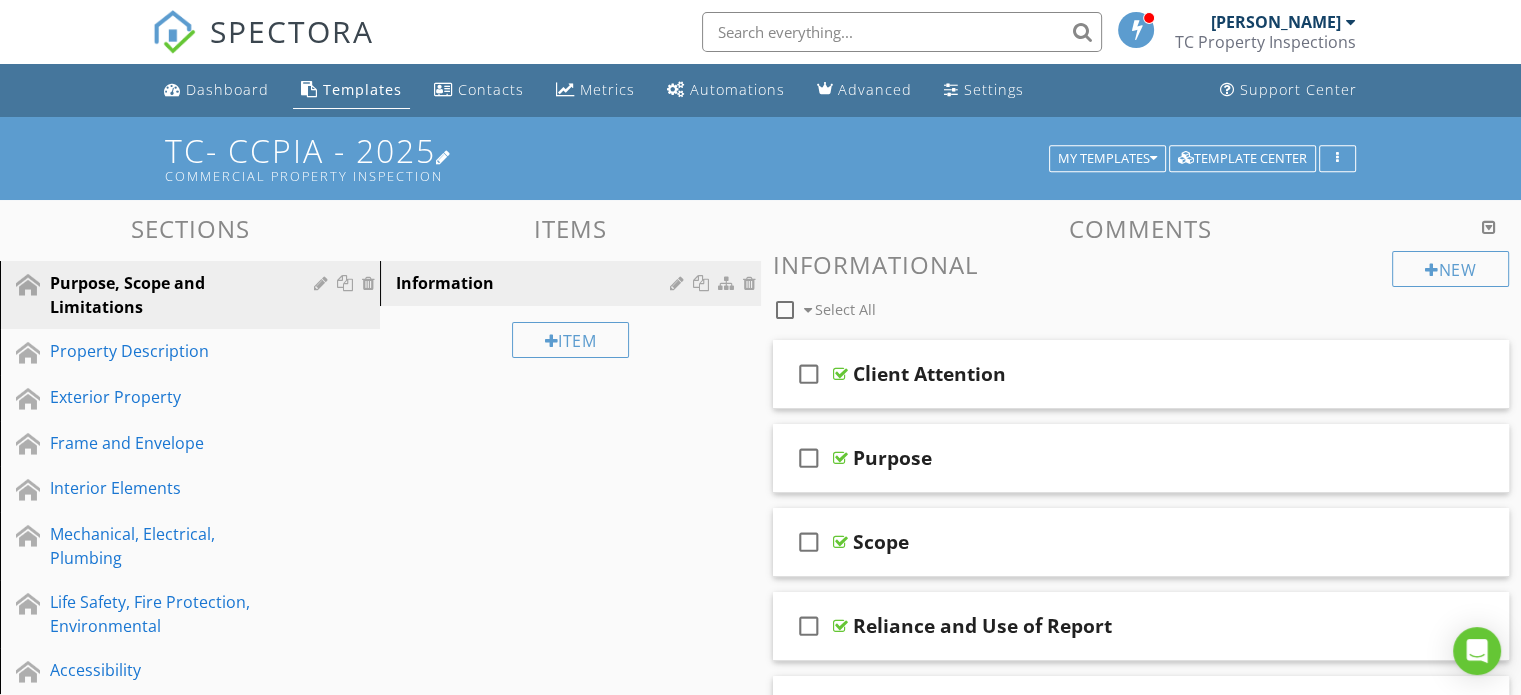 click at bounding box center (444, 157) 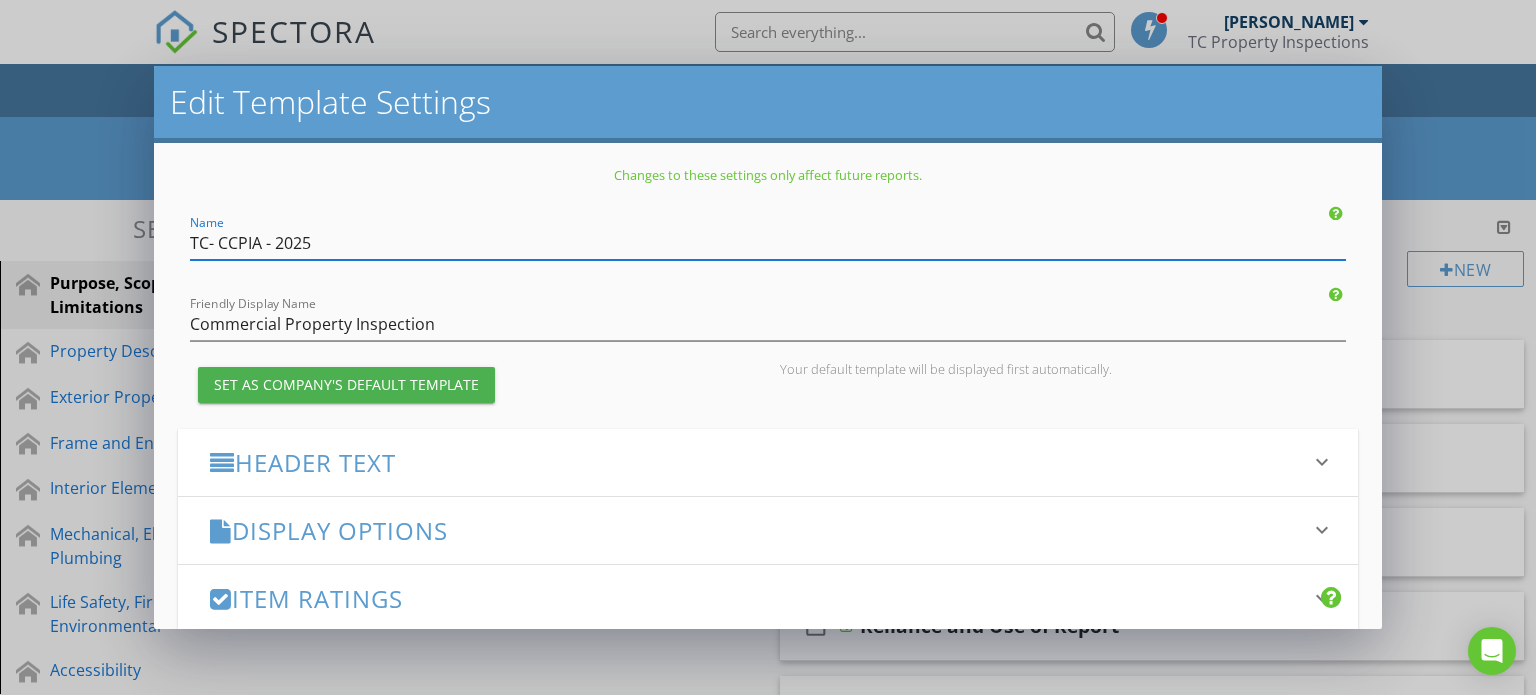 click on "Set as Company's Default Template" at bounding box center [346, 384] 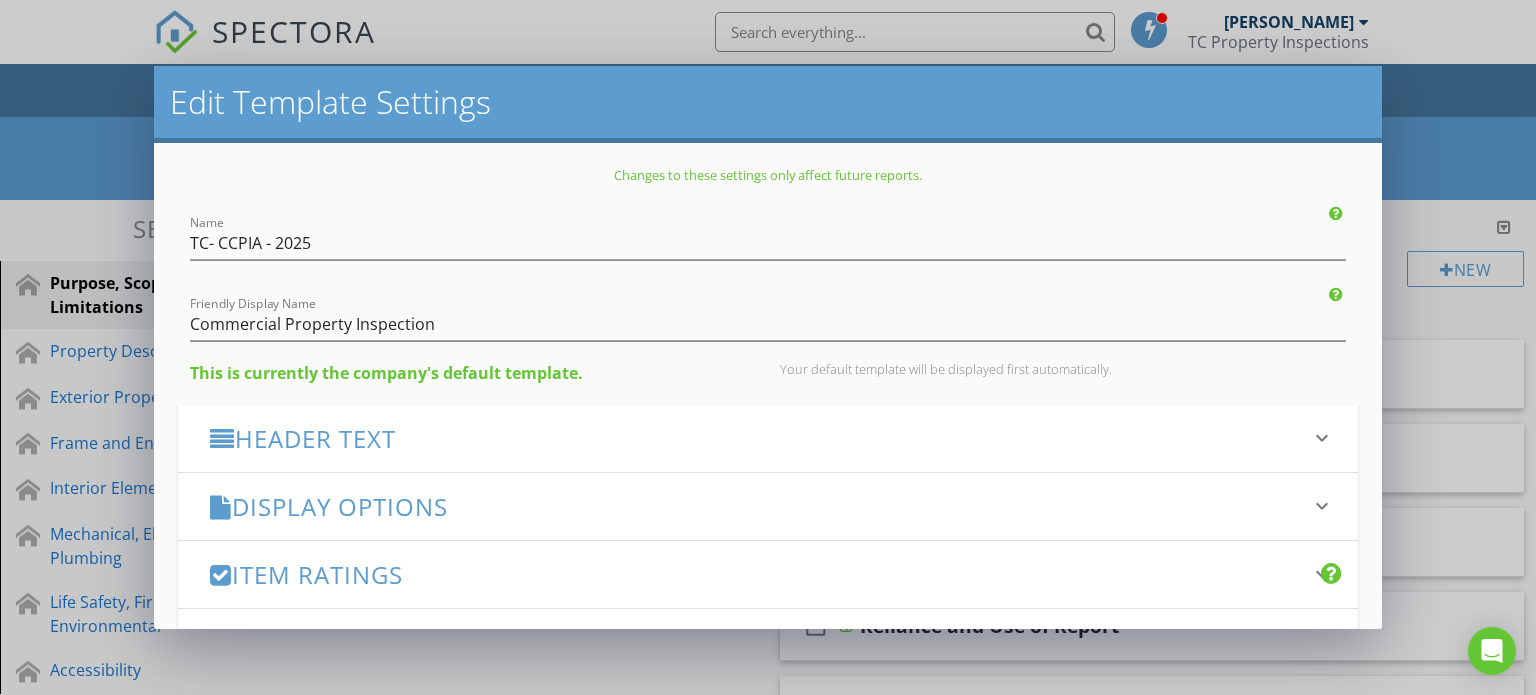 click on "Edit Template Settings   Changes to these settings only affect future reports.     Name TC- CCPIA - 2025     Friendly Display Name Commercial Property Inspection
This is currently the company's default template.
Your default template will be displayed first
automatically.
Header Text
keyboard_arrow_down   Full Report Header Text     Summary Header Text
Display Options
keyboard_arrow_down     check_box_outline_blank Display Category Counts Summary
What does this look like?
check_box_outline_blank Display 'Items Inspected' Count
With
vs
without
check_box_outline_blank Display Inspector Signature   Configure Signature
Where does this display?
check_box_outline_blank Display Standards of Practice
Set per-section by clicking the 'pencil' icon next to each
section." at bounding box center (768, 347) 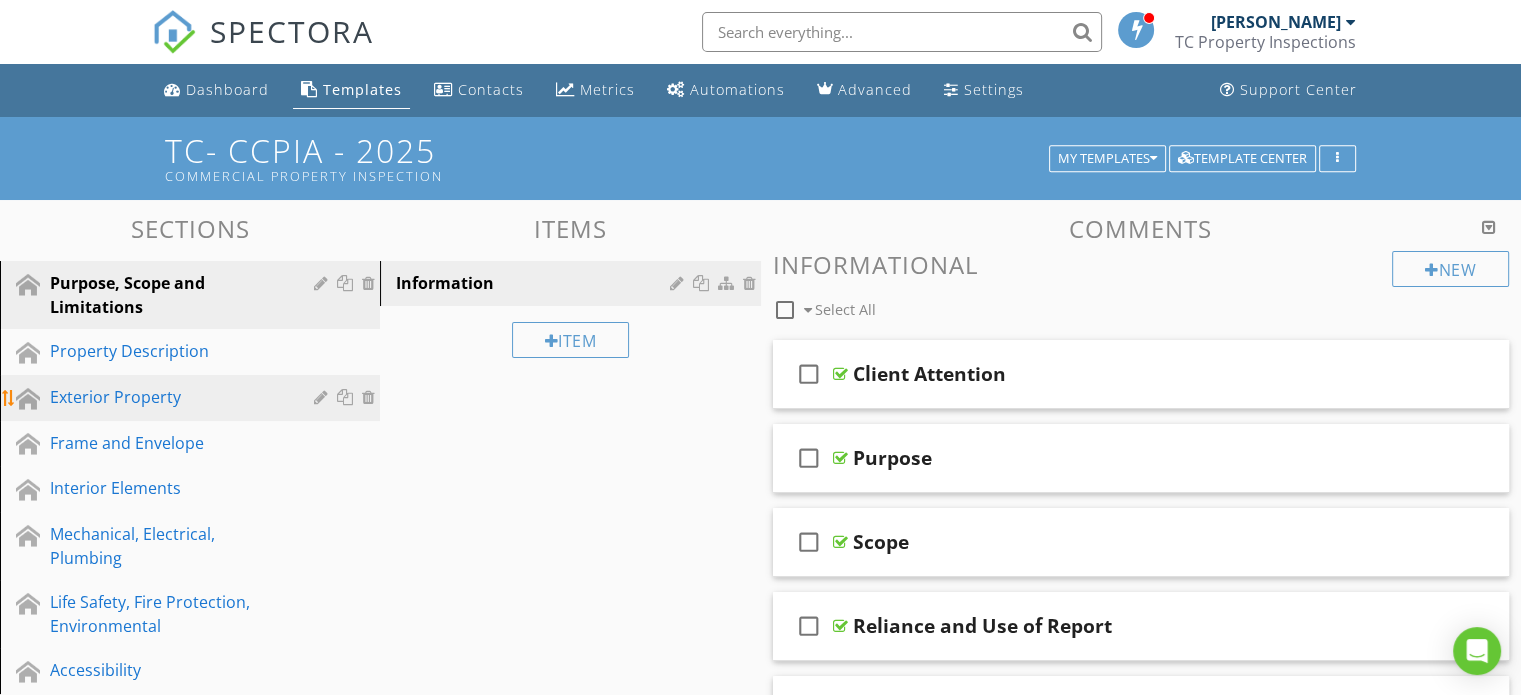 click on "Property Description" at bounding box center (167, 351) 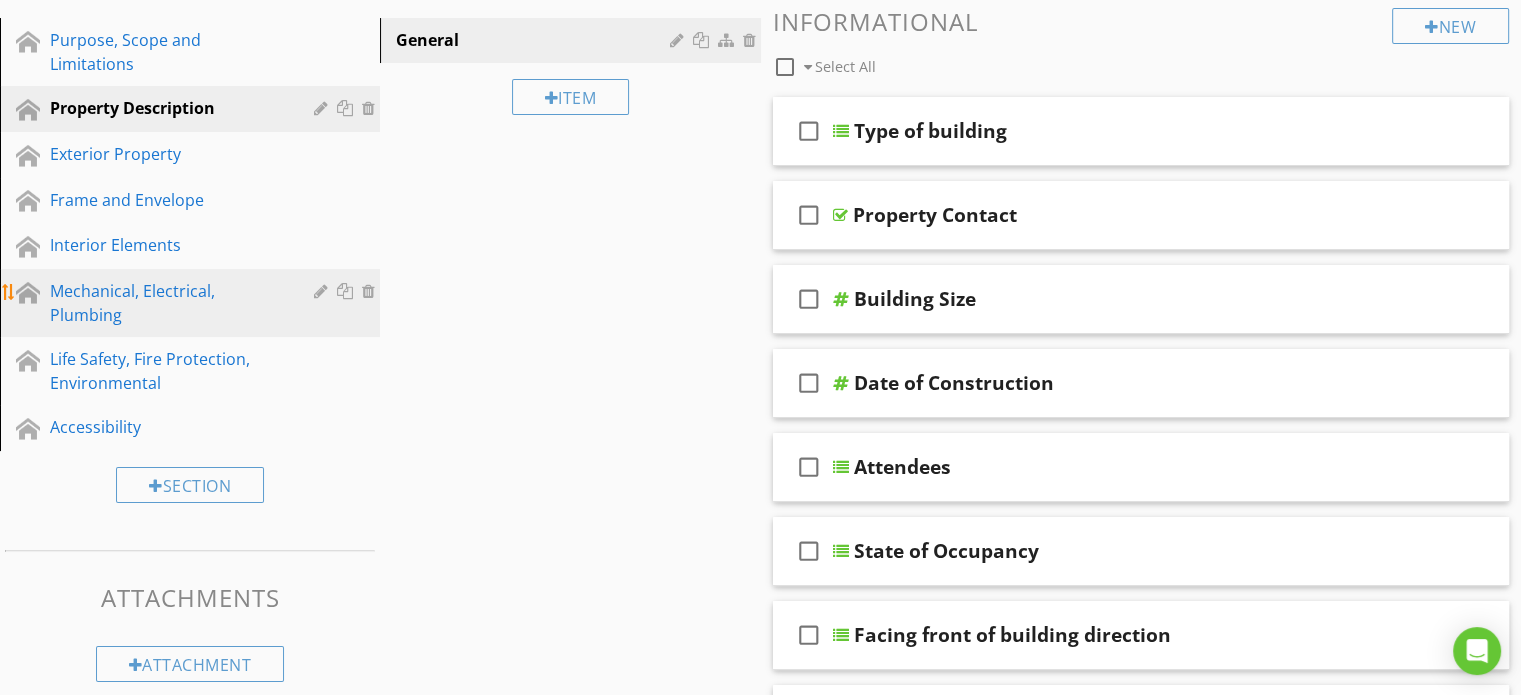 scroll, scrollTop: 100, scrollLeft: 0, axis: vertical 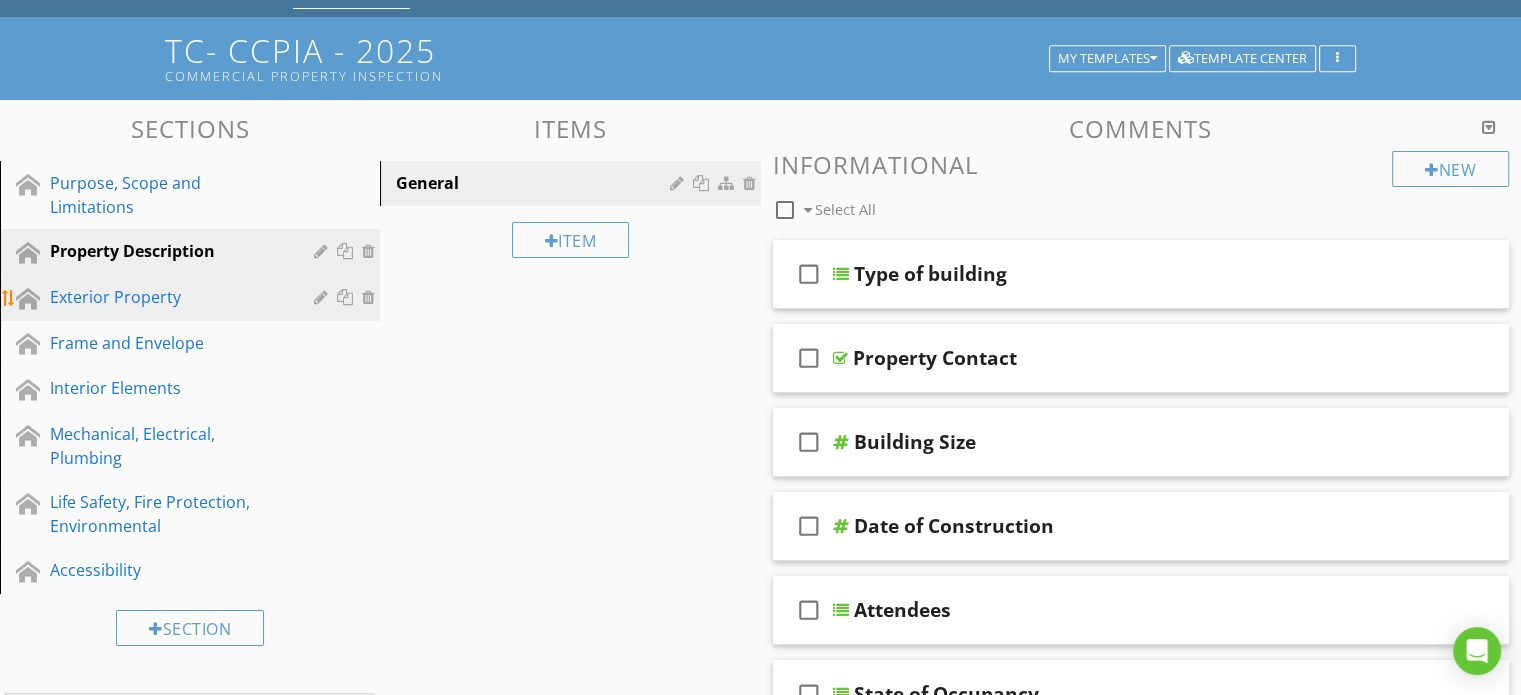 click on "Exterior Property" at bounding box center (193, 298) 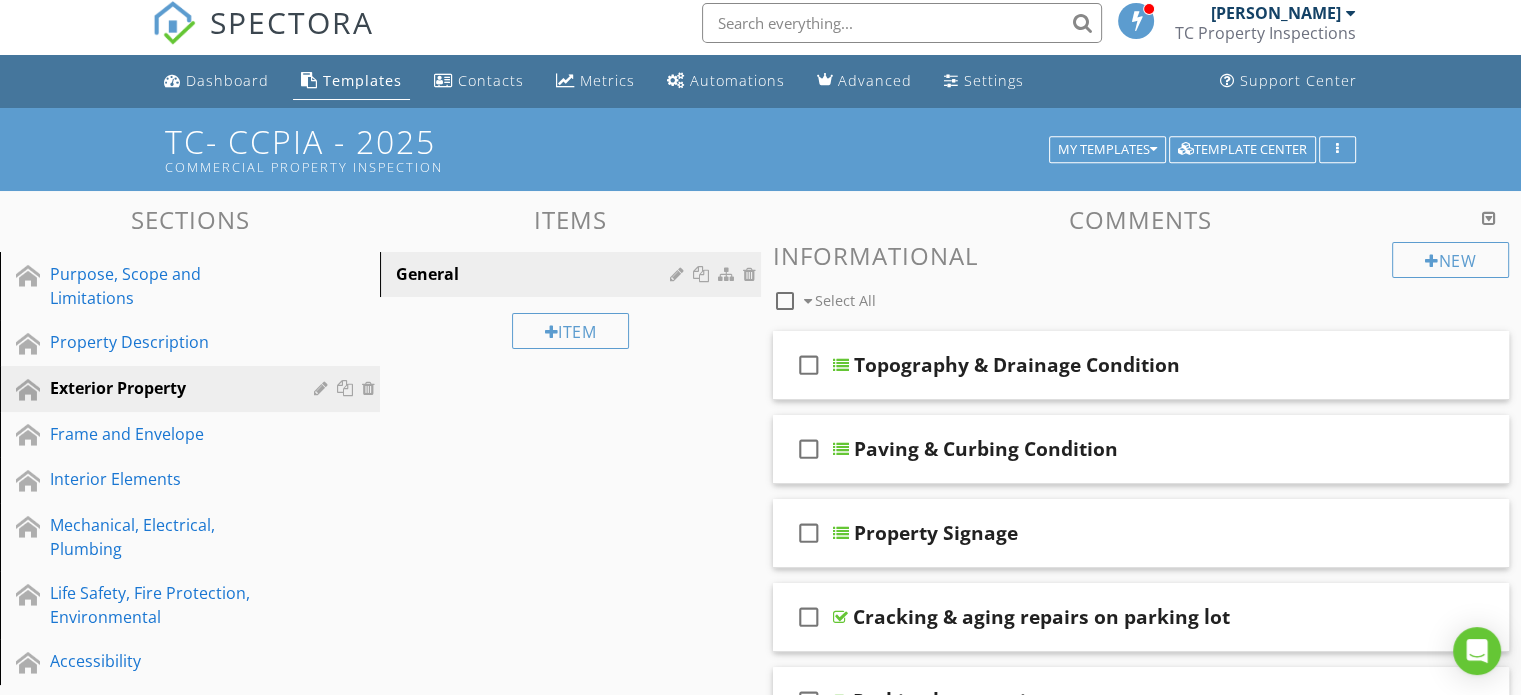 scroll, scrollTop: 0, scrollLeft: 0, axis: both 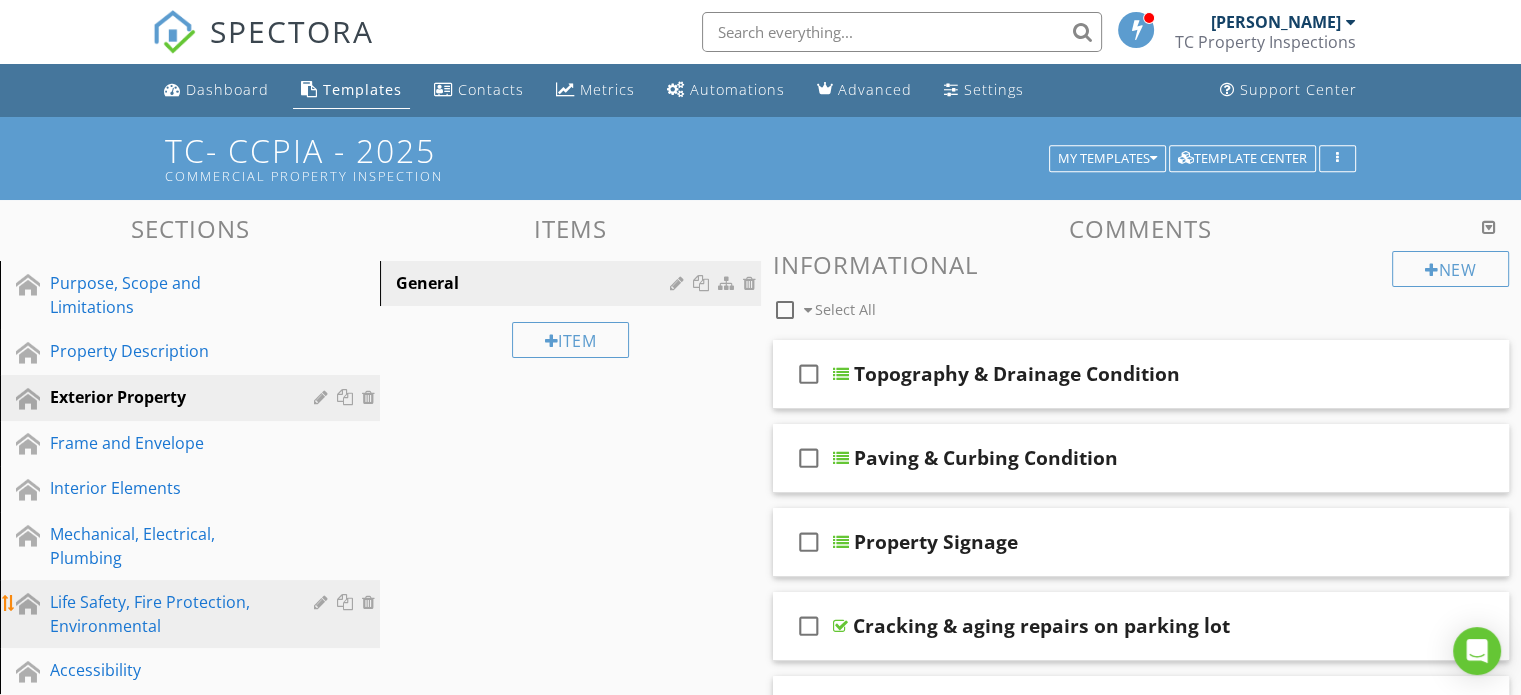 click on "Life Safety, Fire Protection, Environmental" at bounding box center (167, 614) 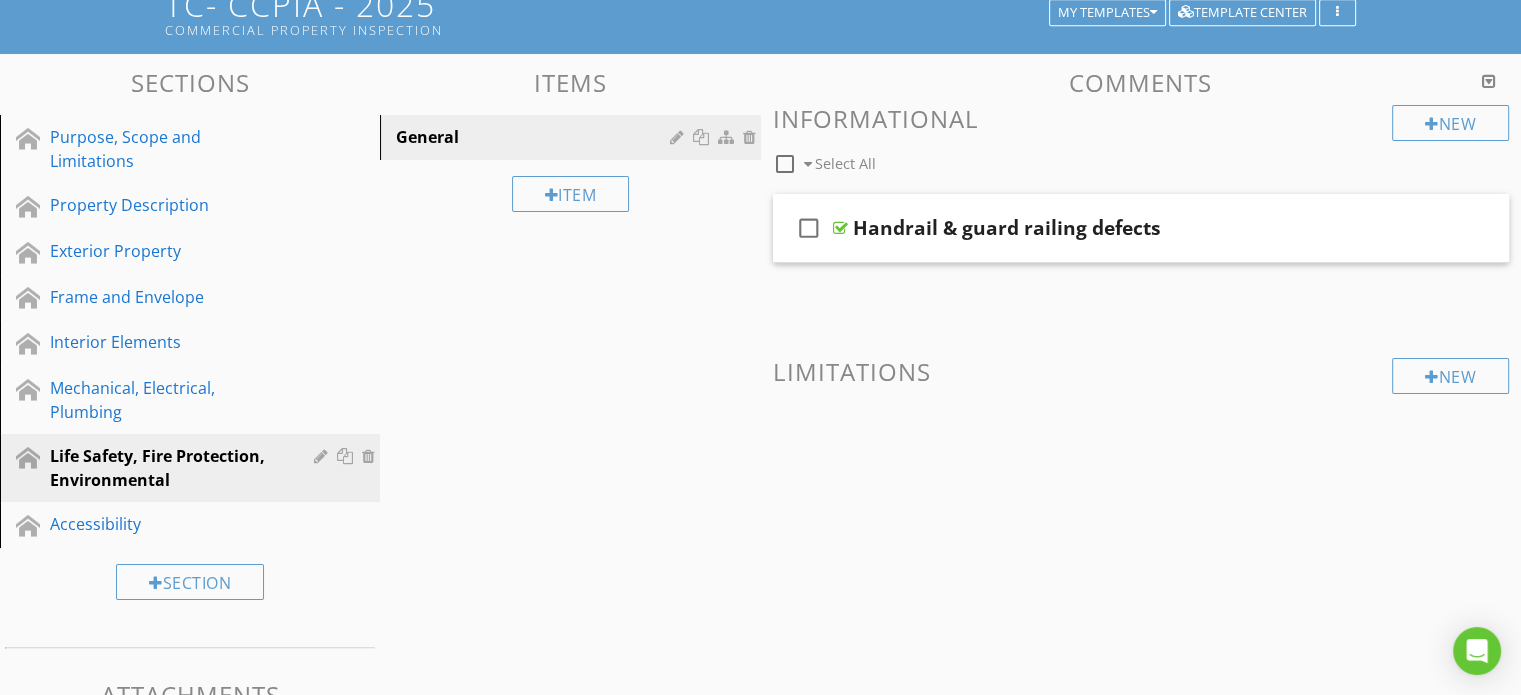scroll, scrollTop: 139, scrollLeft: 0, axis: vertical 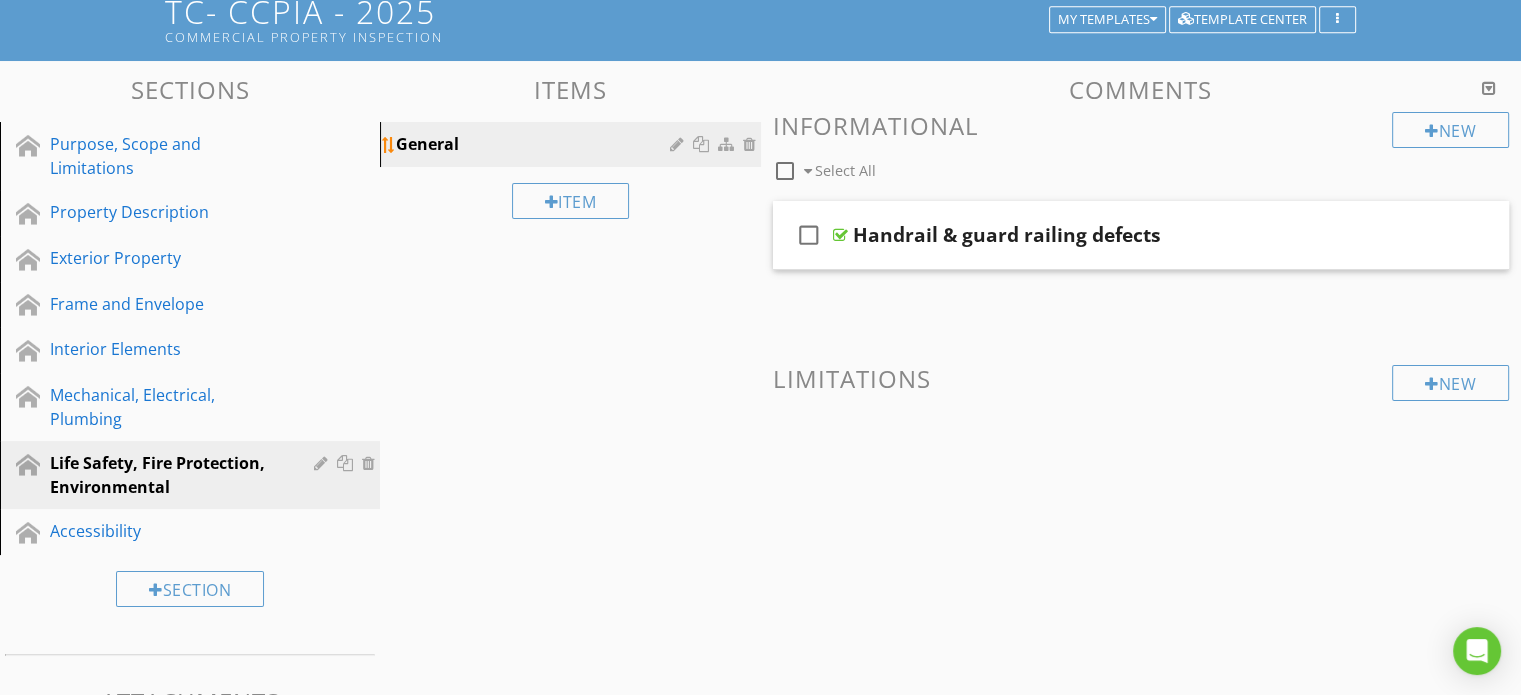 click on "General" at bounding box center (535, 144) 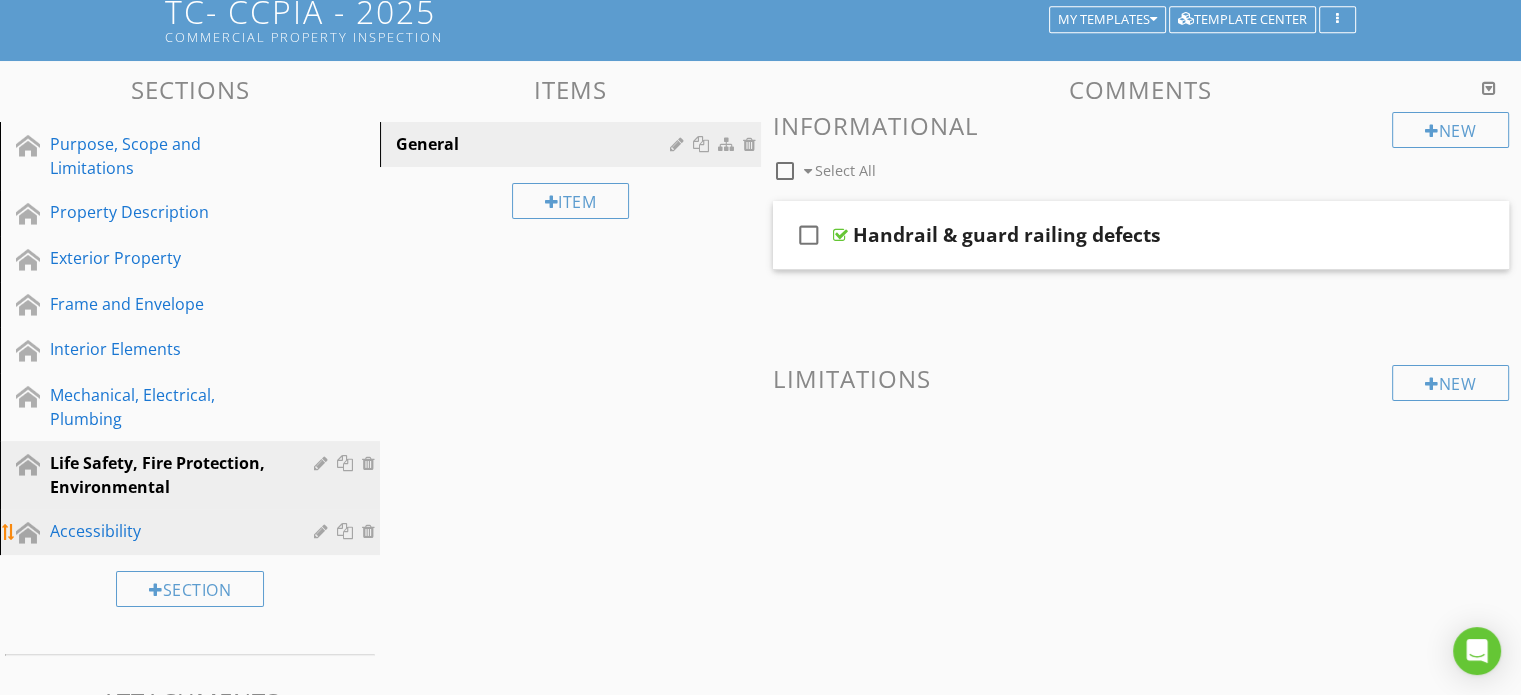 click on "Accessibility" at bounding box center (167, 531) 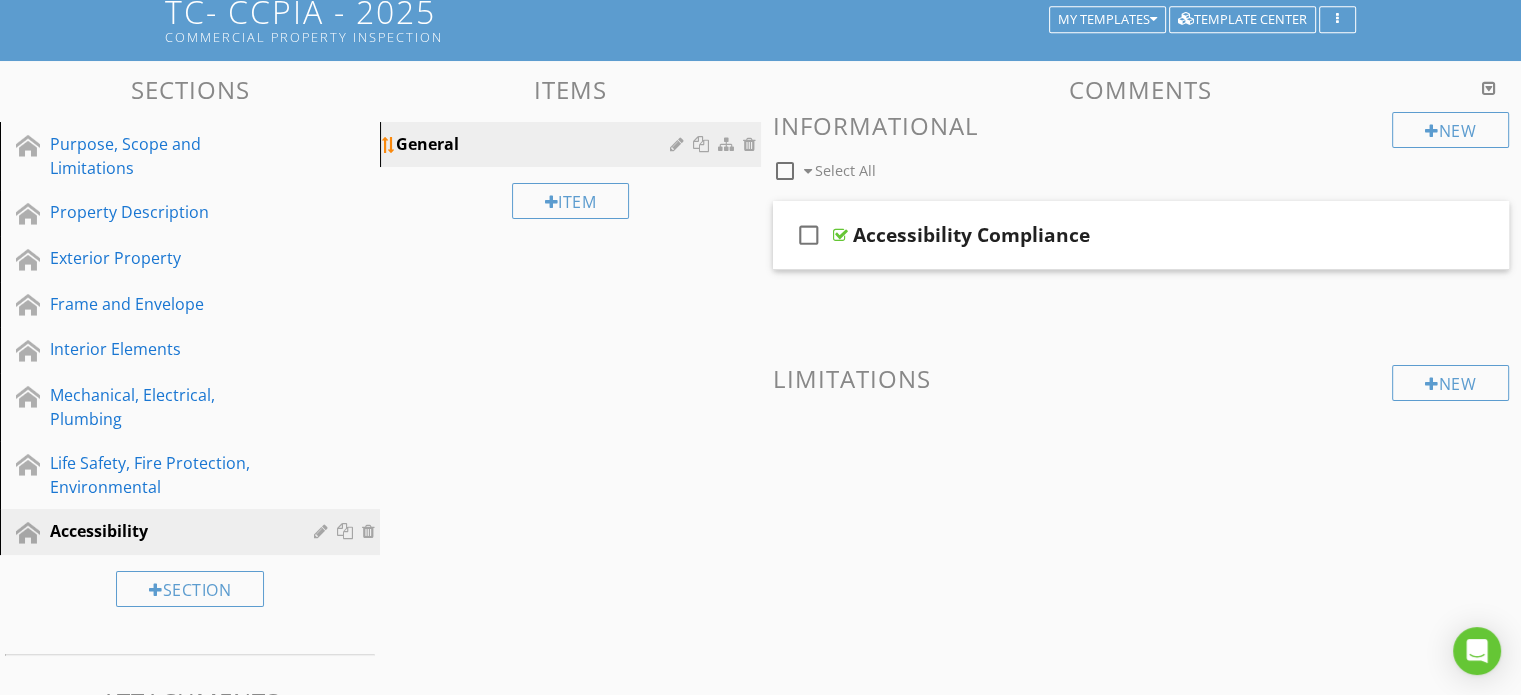 click on "General" at bounding box center [535, 144] 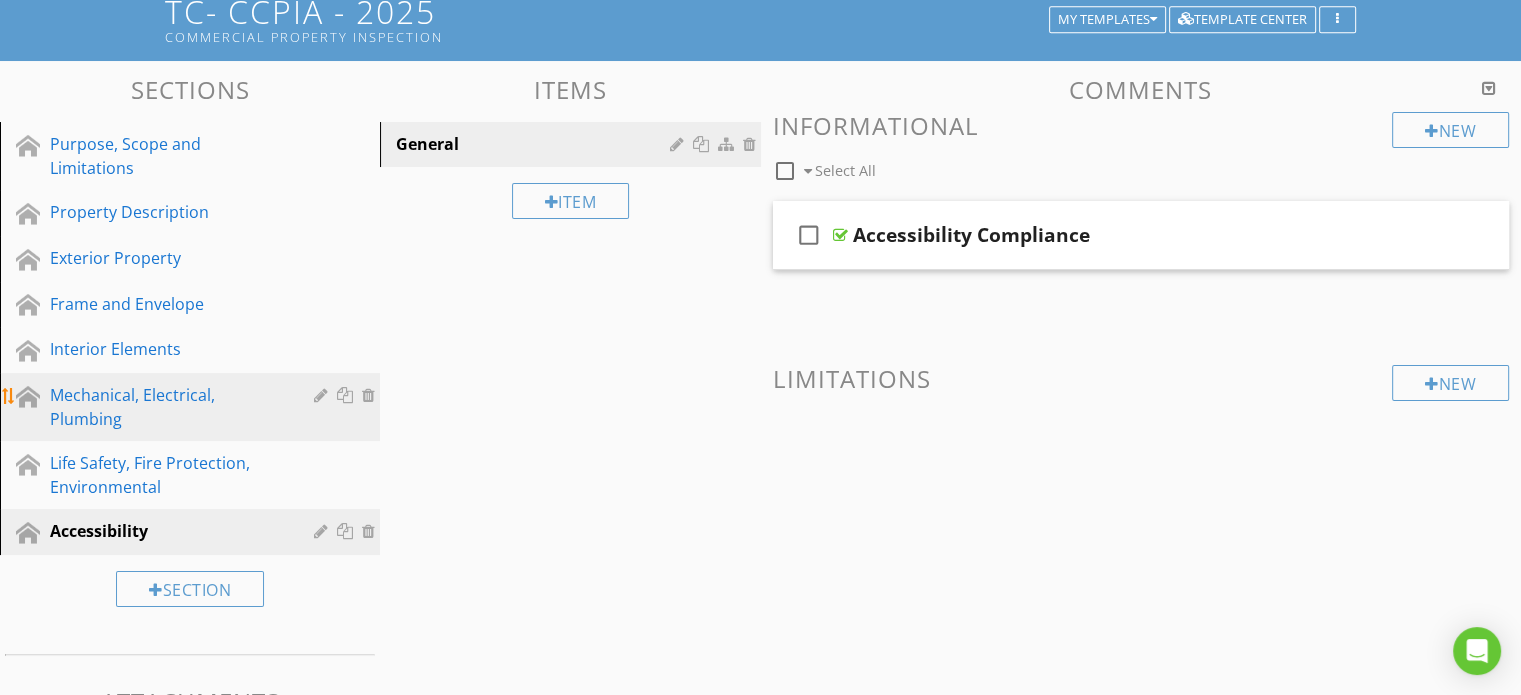 click on "Mechanical, Electrical, Plumbing" at bounding box center (167, 407) 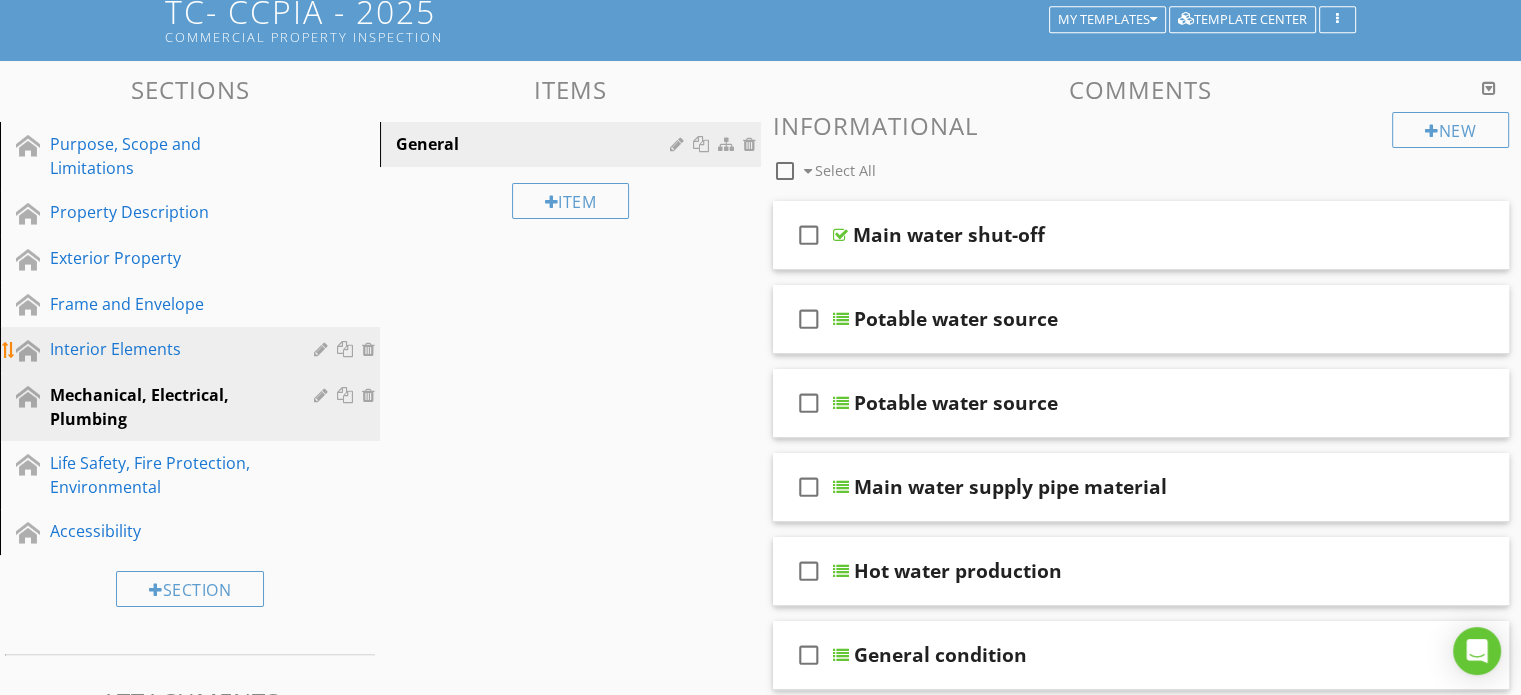 click on "Interior Elements" at bounding box center (167, 349) 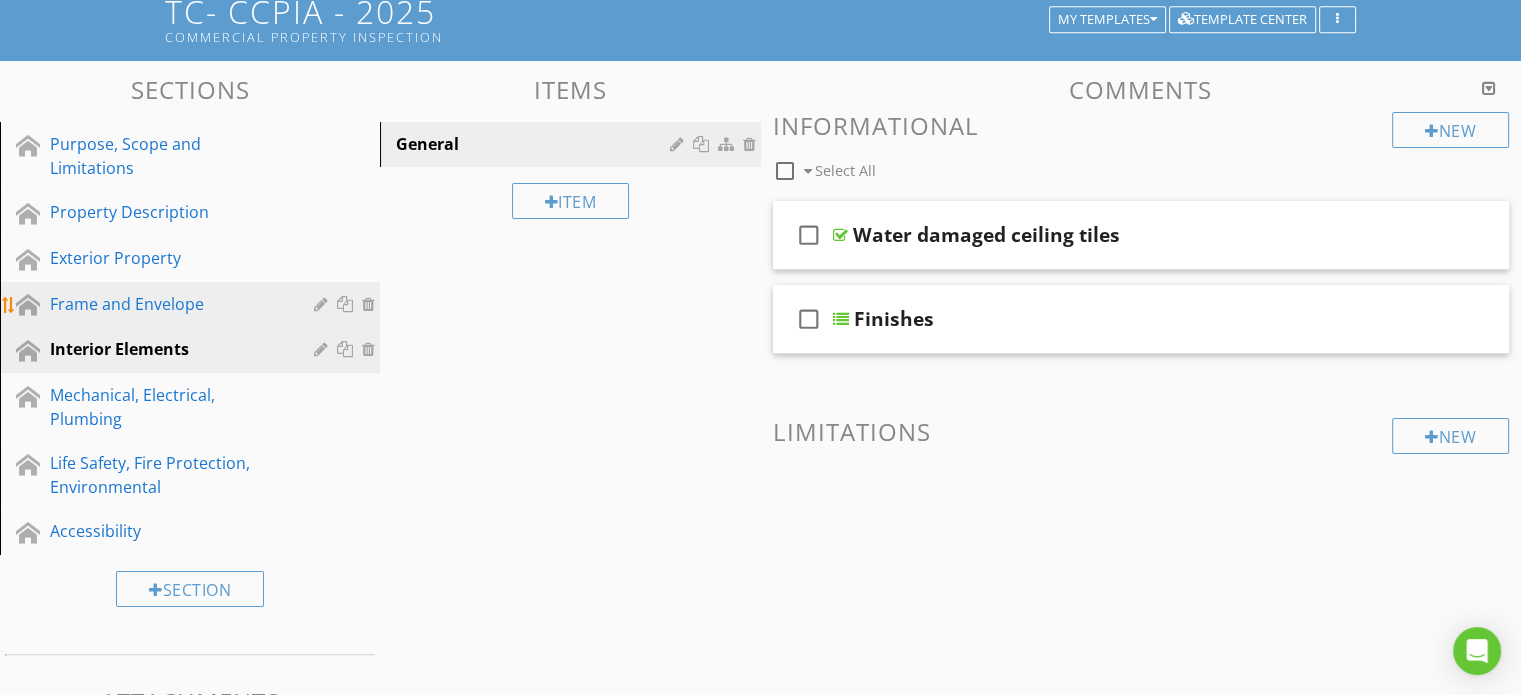 click on "Frame and Envelope" at bounding box center (167, 304) 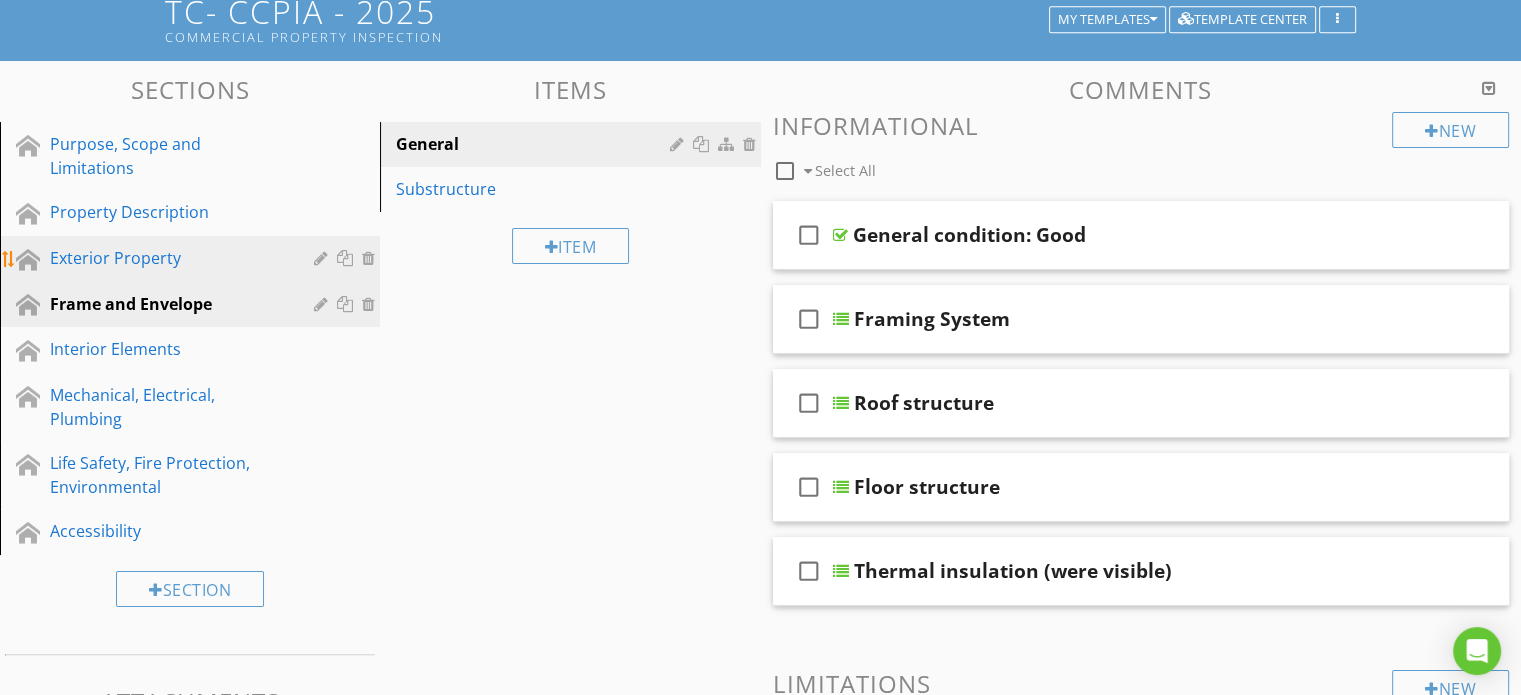 click on "Exterior Property" at bounding box center [167, 258] 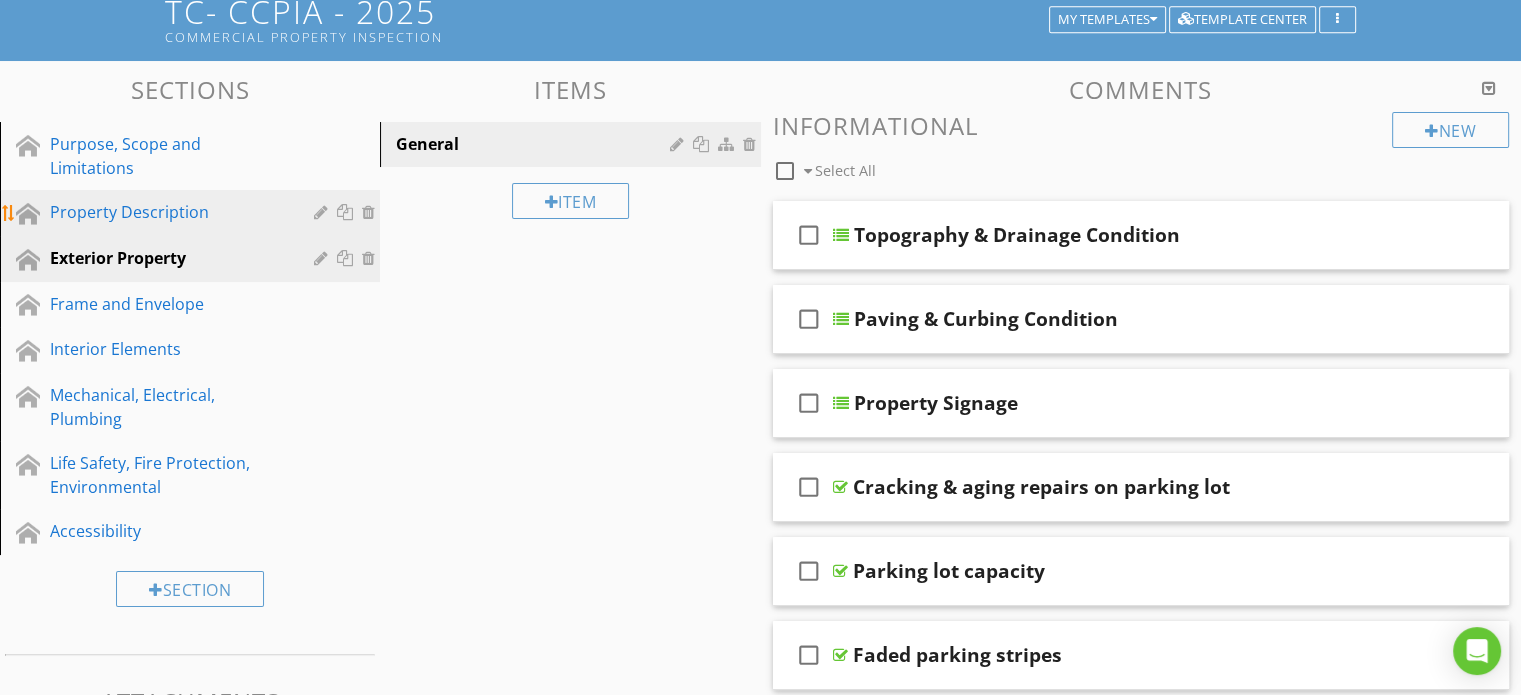 click on "Property Description" at bounding box center (167, 212) 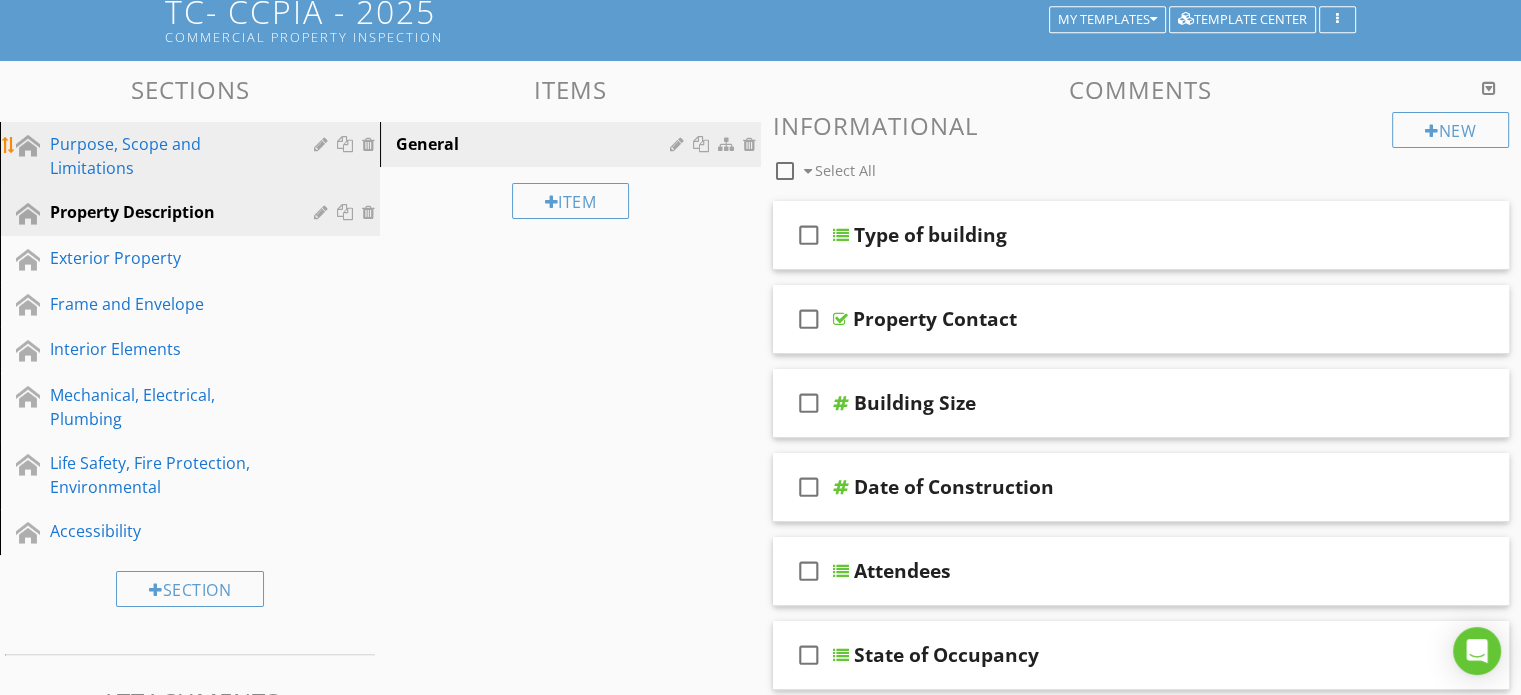 click on "Purpose, Scope and Limitations" at bounding box center [167, 156] 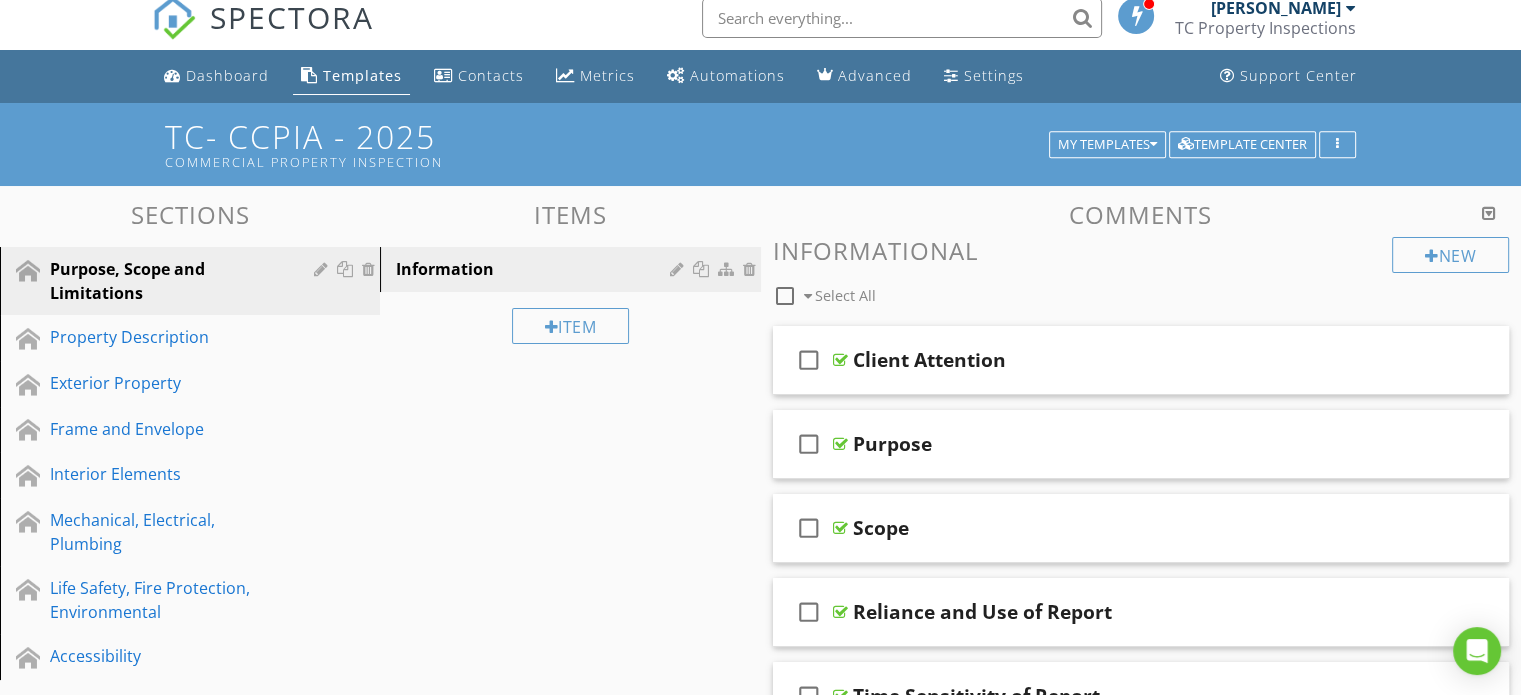 scroll, scrollTop: 0, scrollLeft: 0, axis: both 